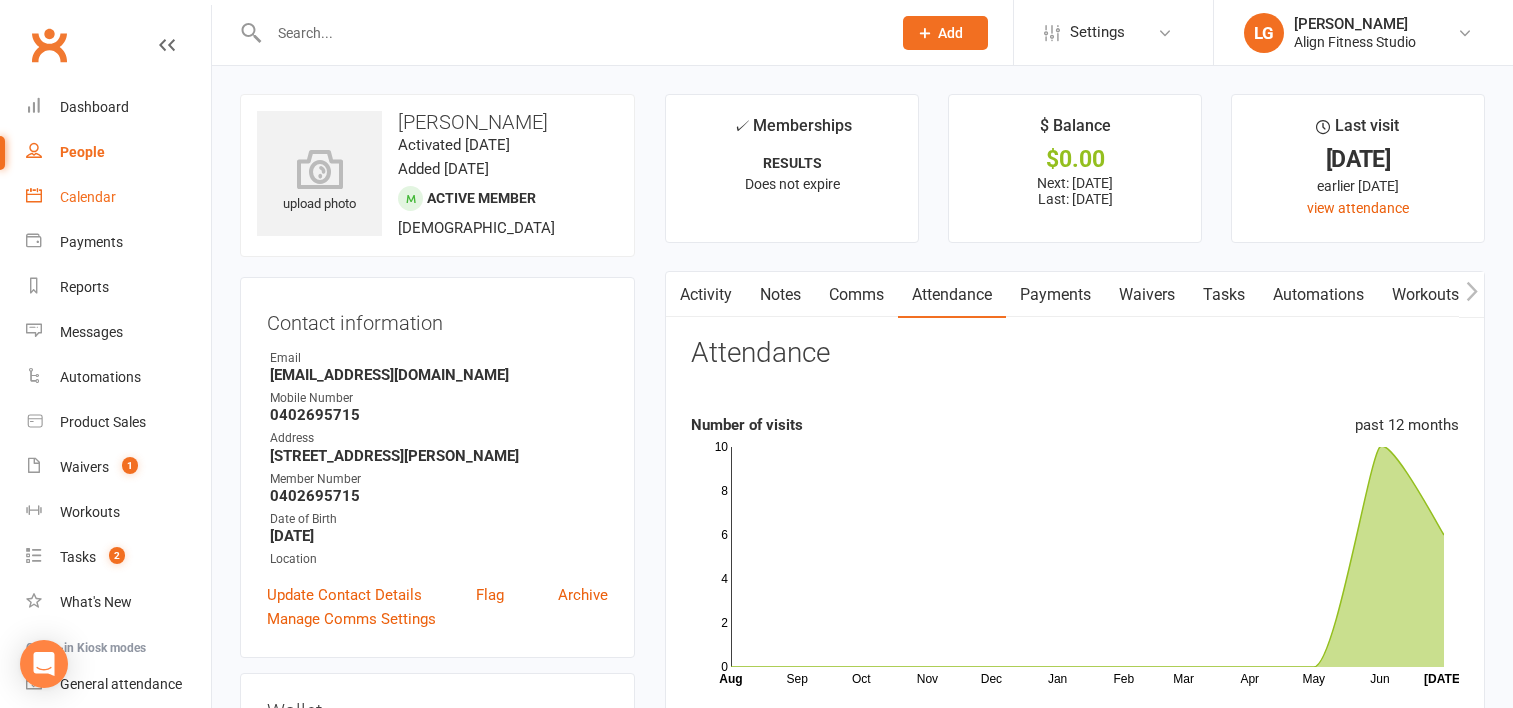 scroll, scrollTop: 2, scrollLeft: 0, axis: vertical 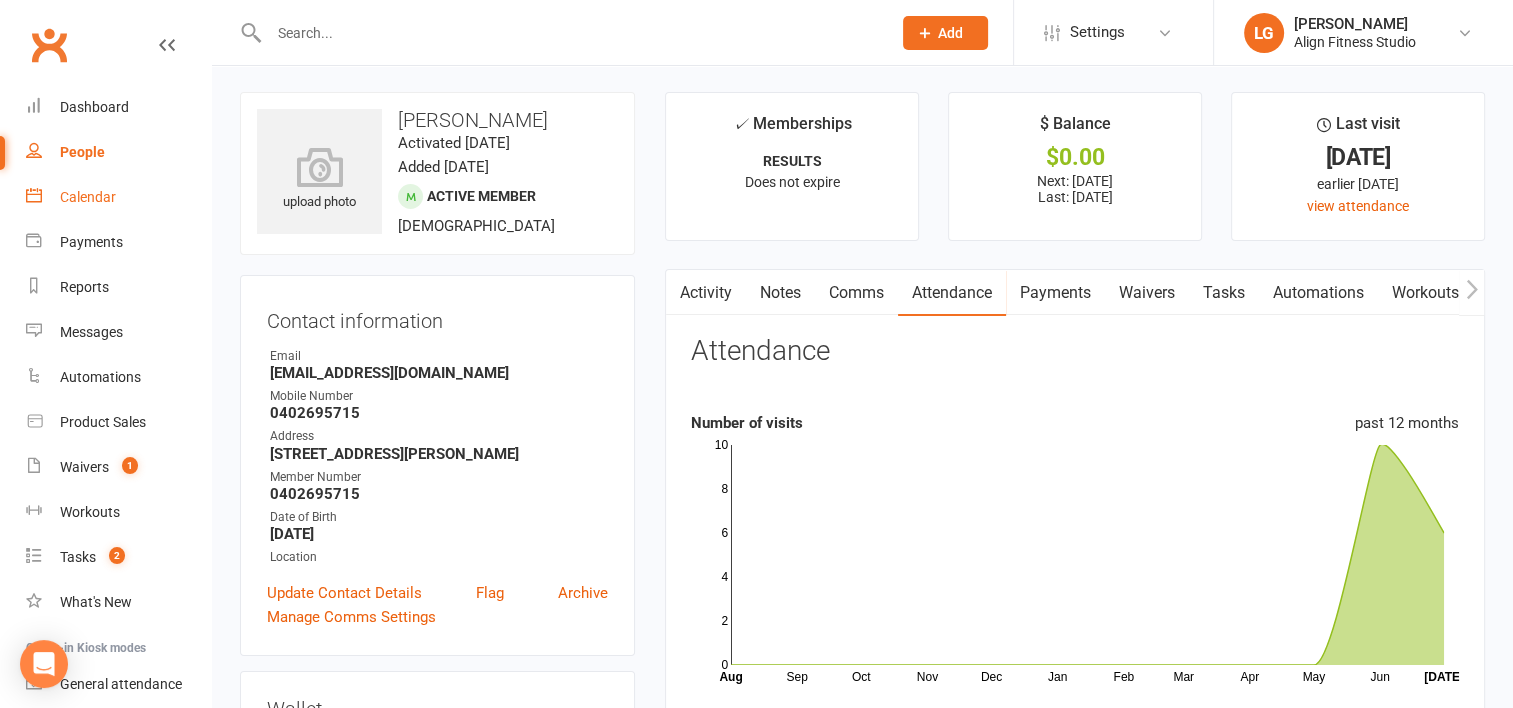 click on "Calendar" at bounding box center [88, 197] 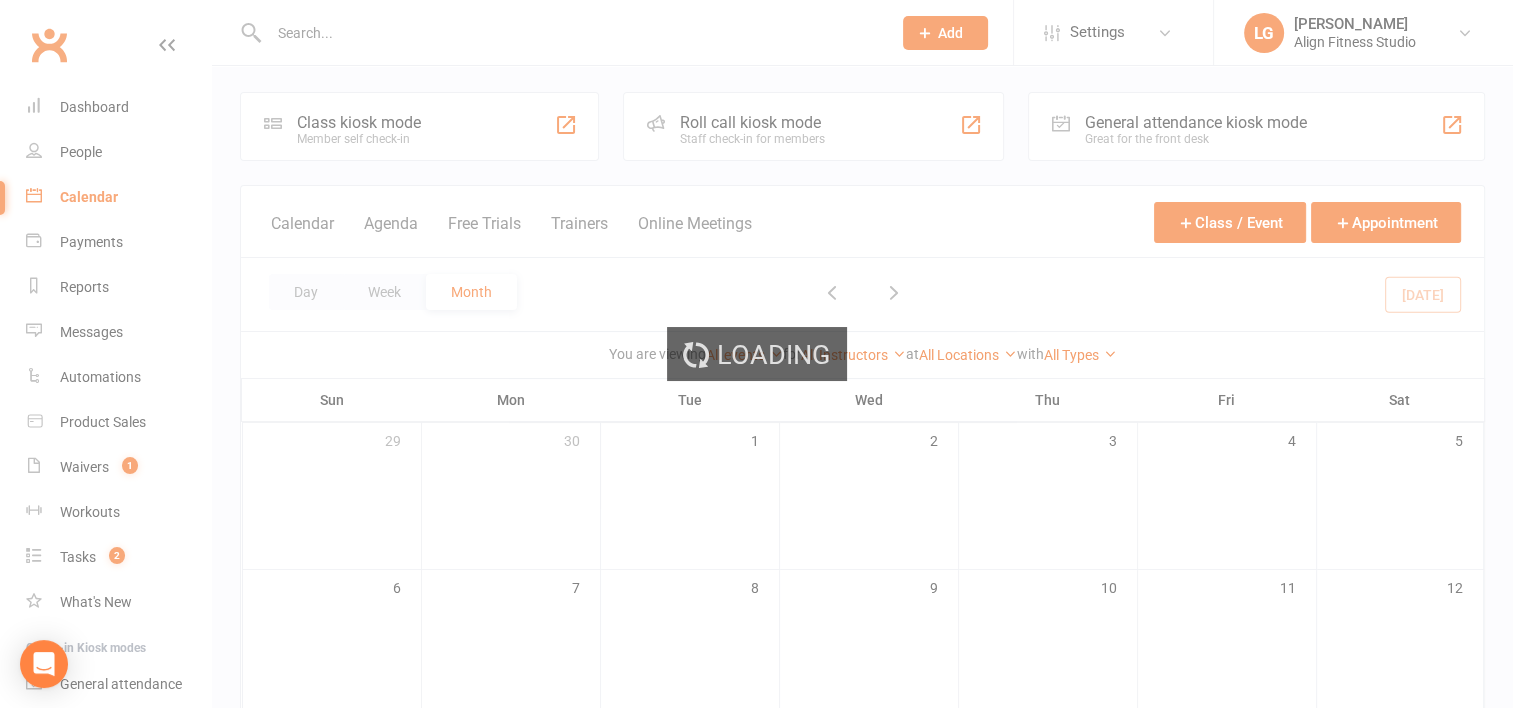 scroll, scrollTop: 0, scrollLeft: 0, axis: both 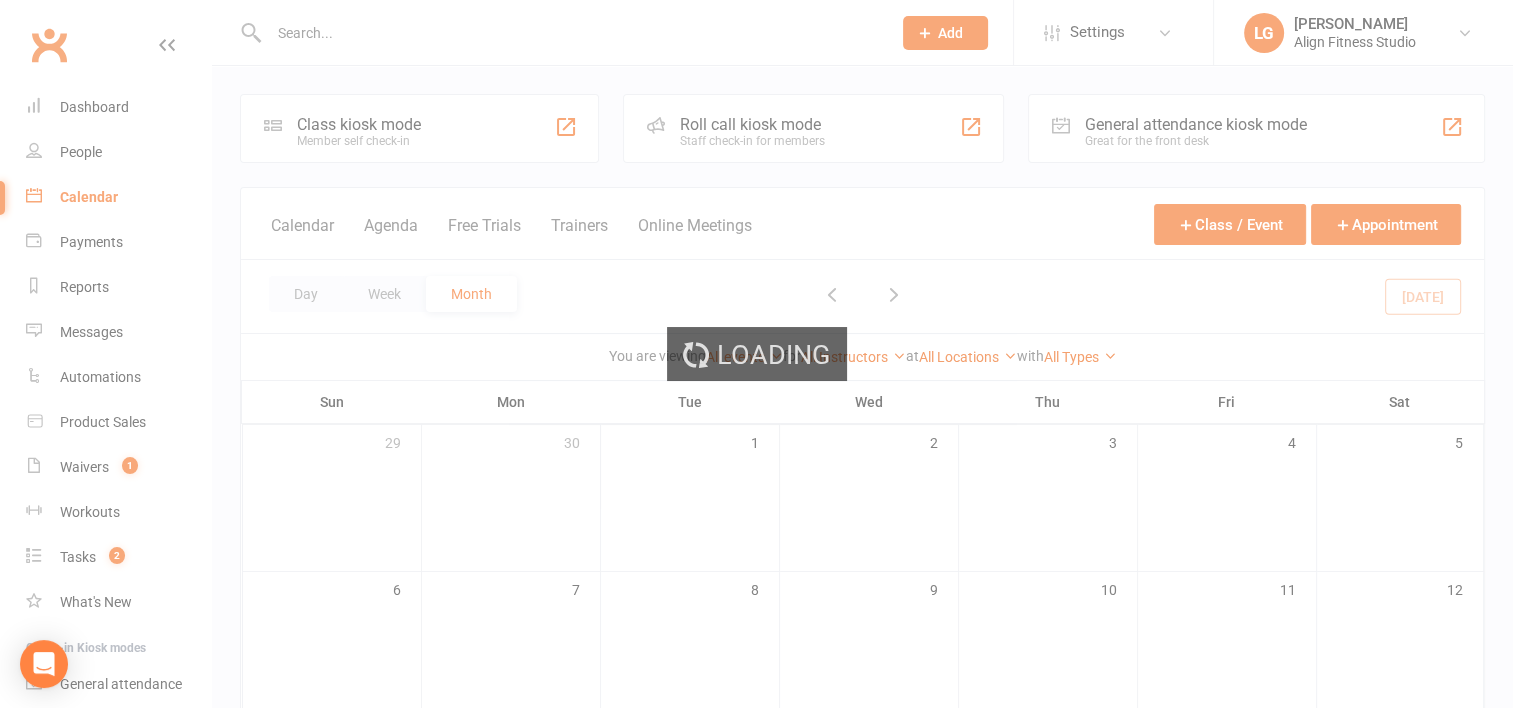 click on "Loading" at bounding box center (756, 354) 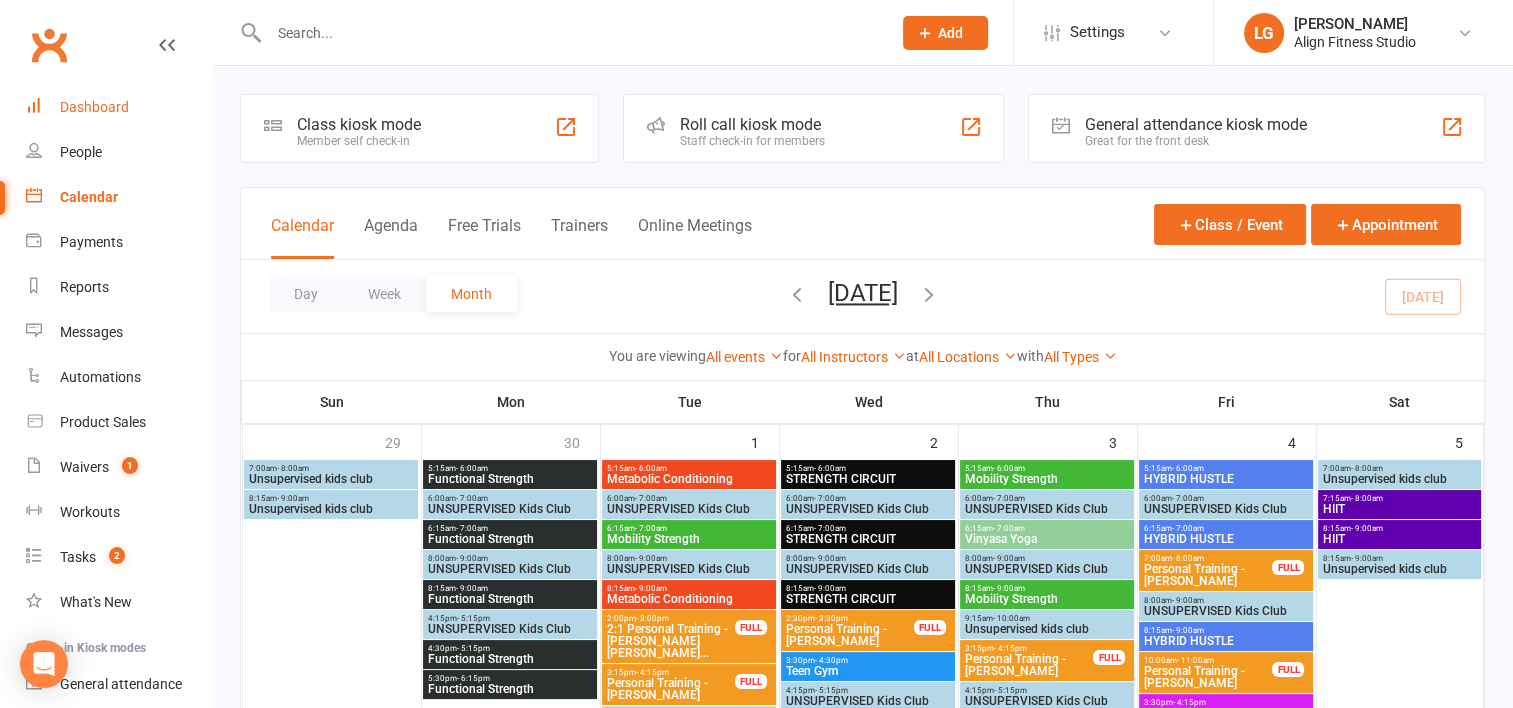 click on "Dashboard" at bounding box center [94, 107] 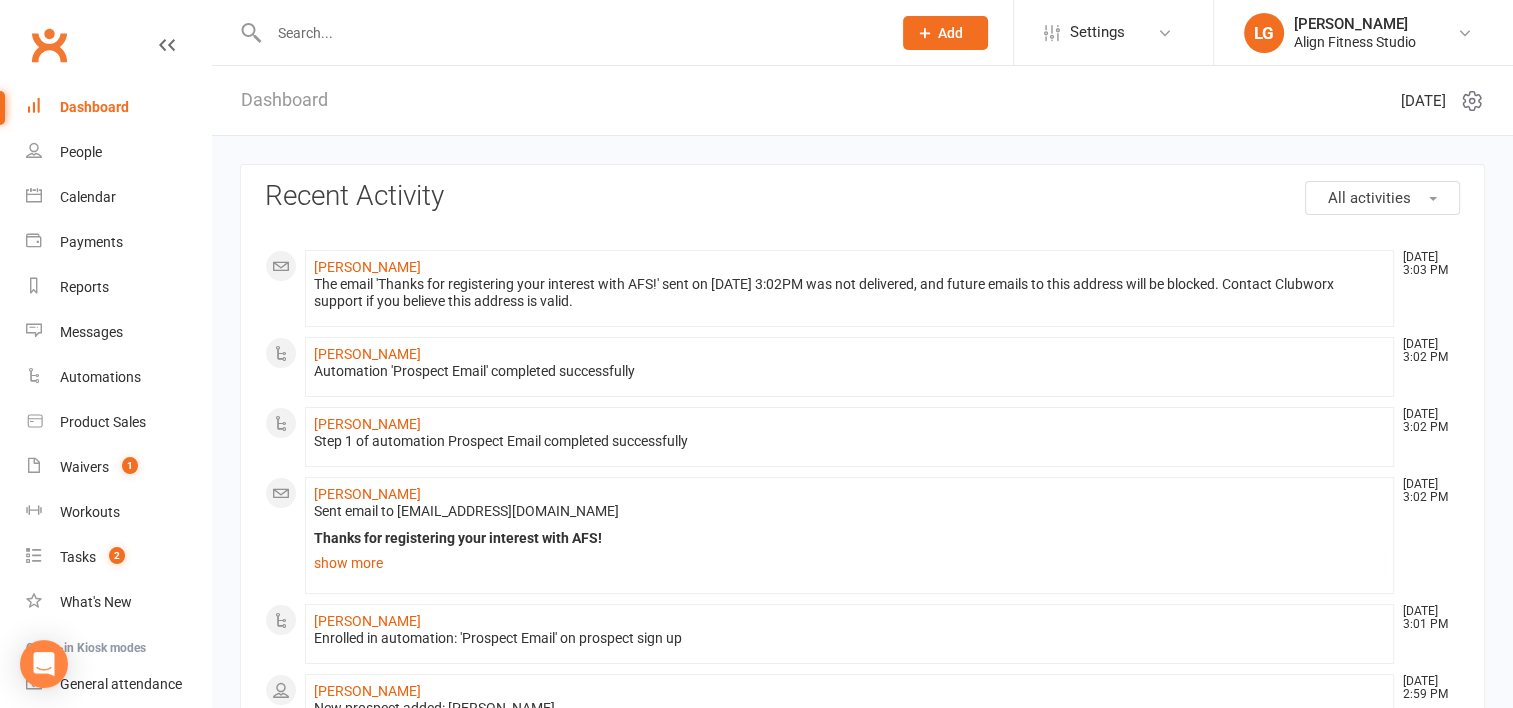 click on "Dashboard" at bounding box center (94, 107) 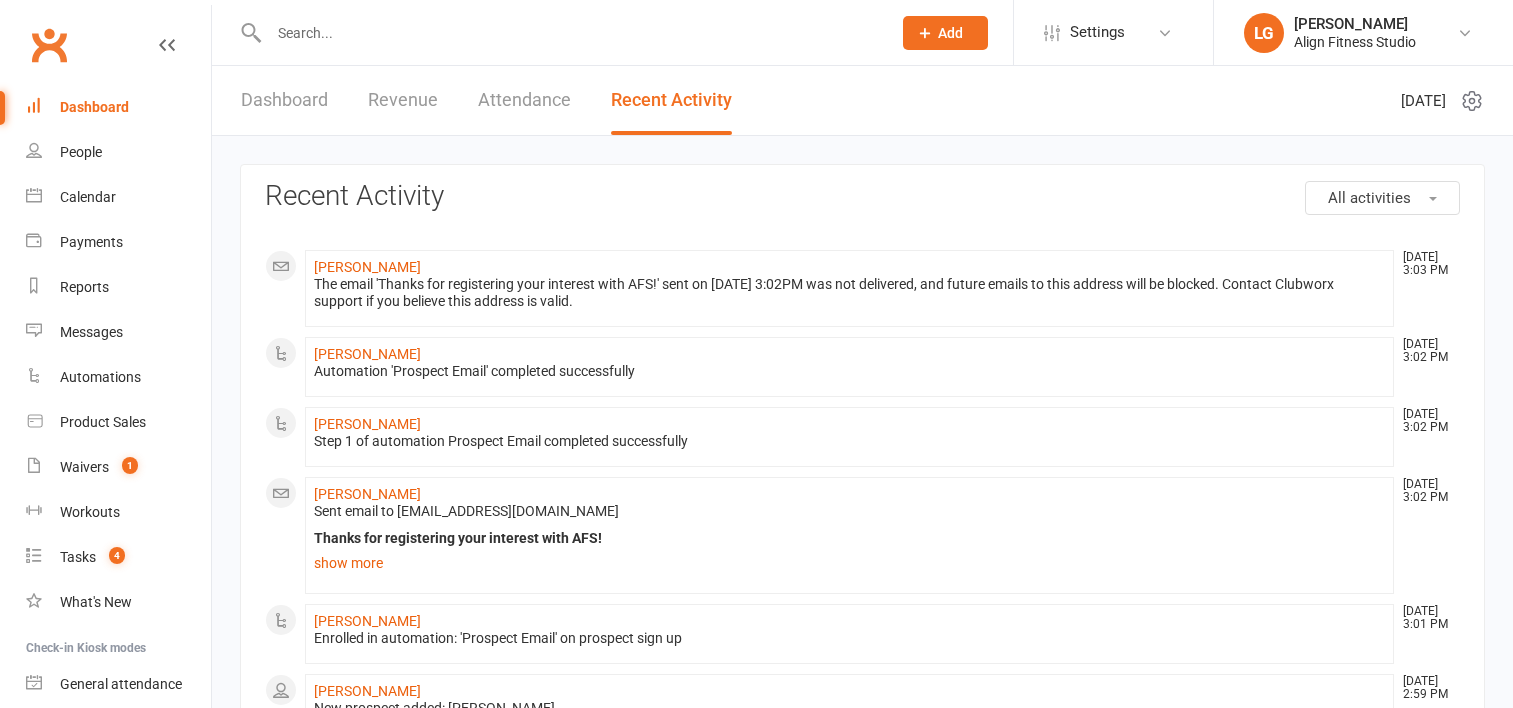 scroll, scrollTop: 0, scrollLeft: 0, axis: both 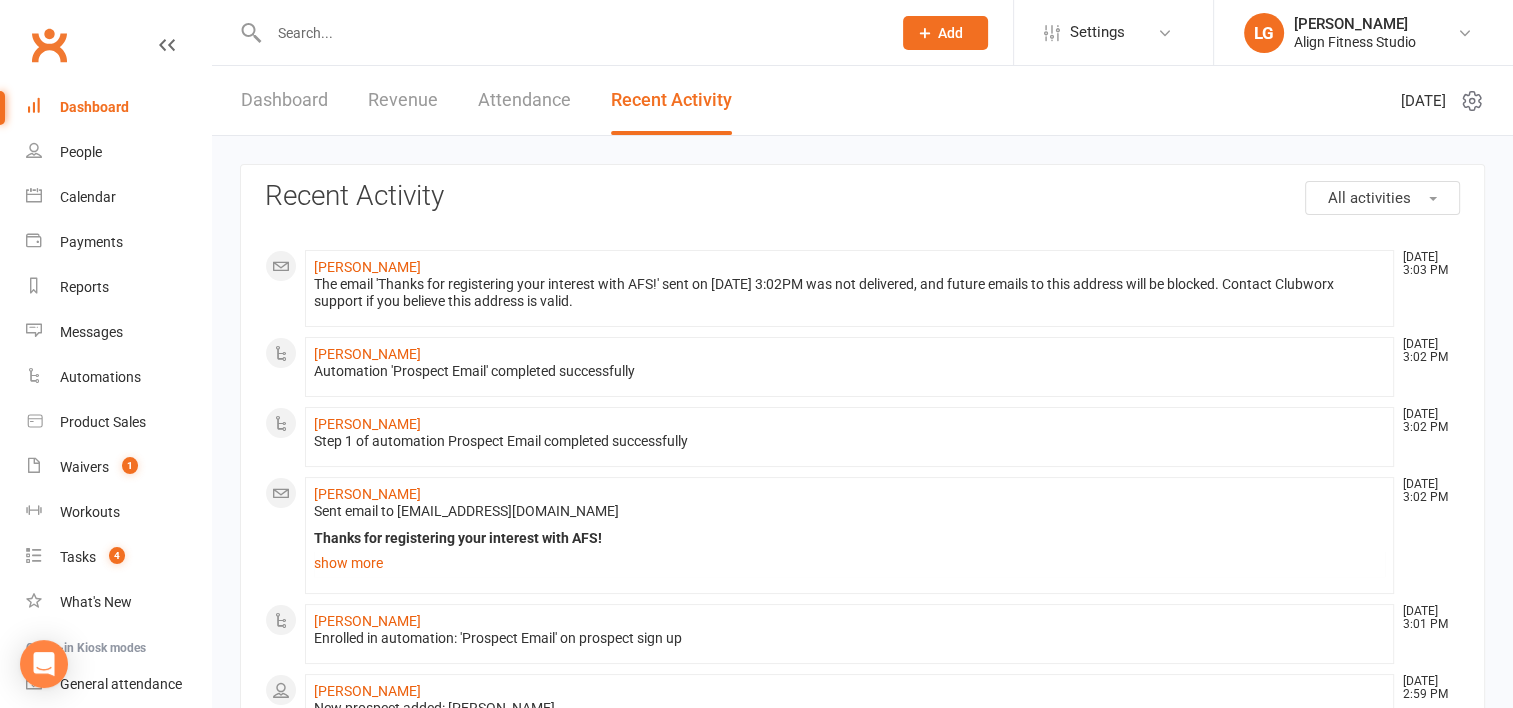 click on "Revenue" at bounding box center (403, 100) 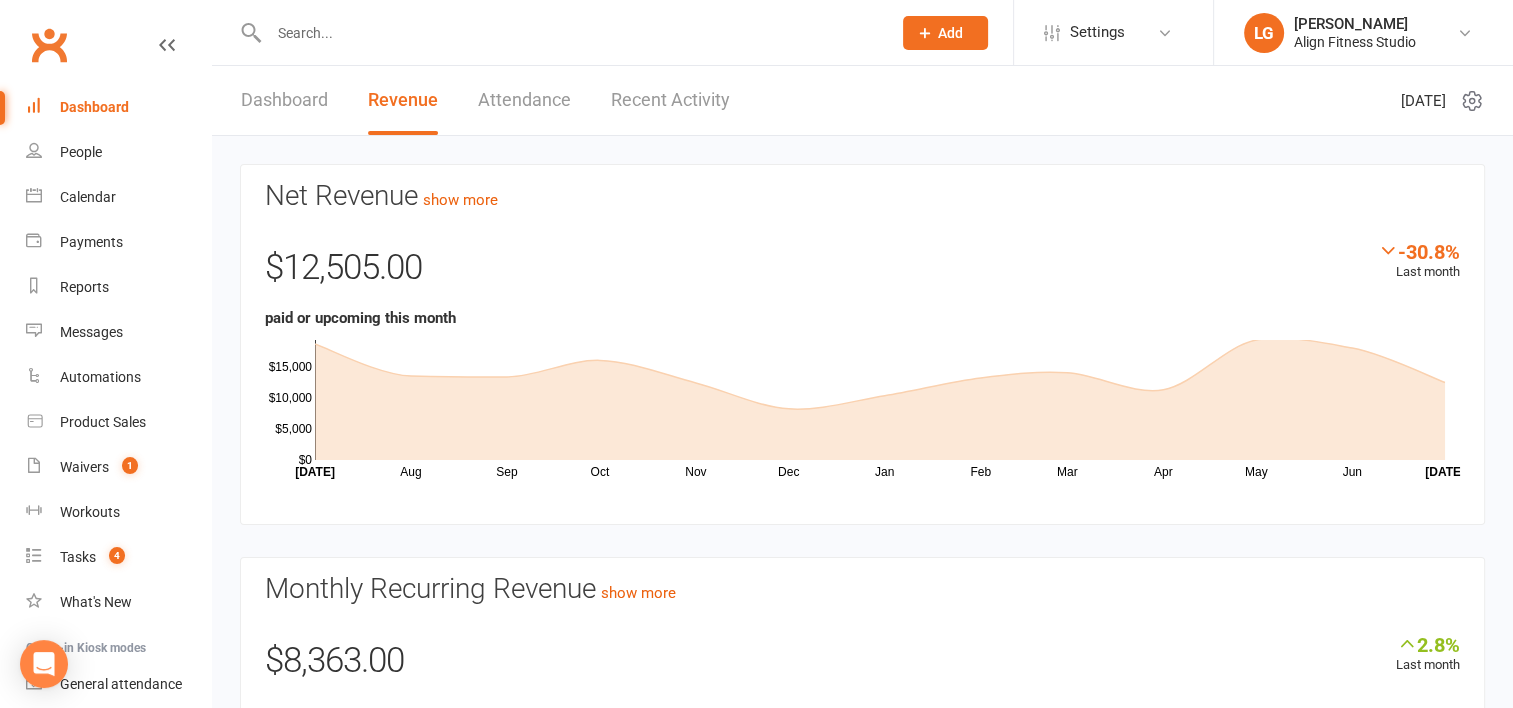 click at bounding box center (570, 33) 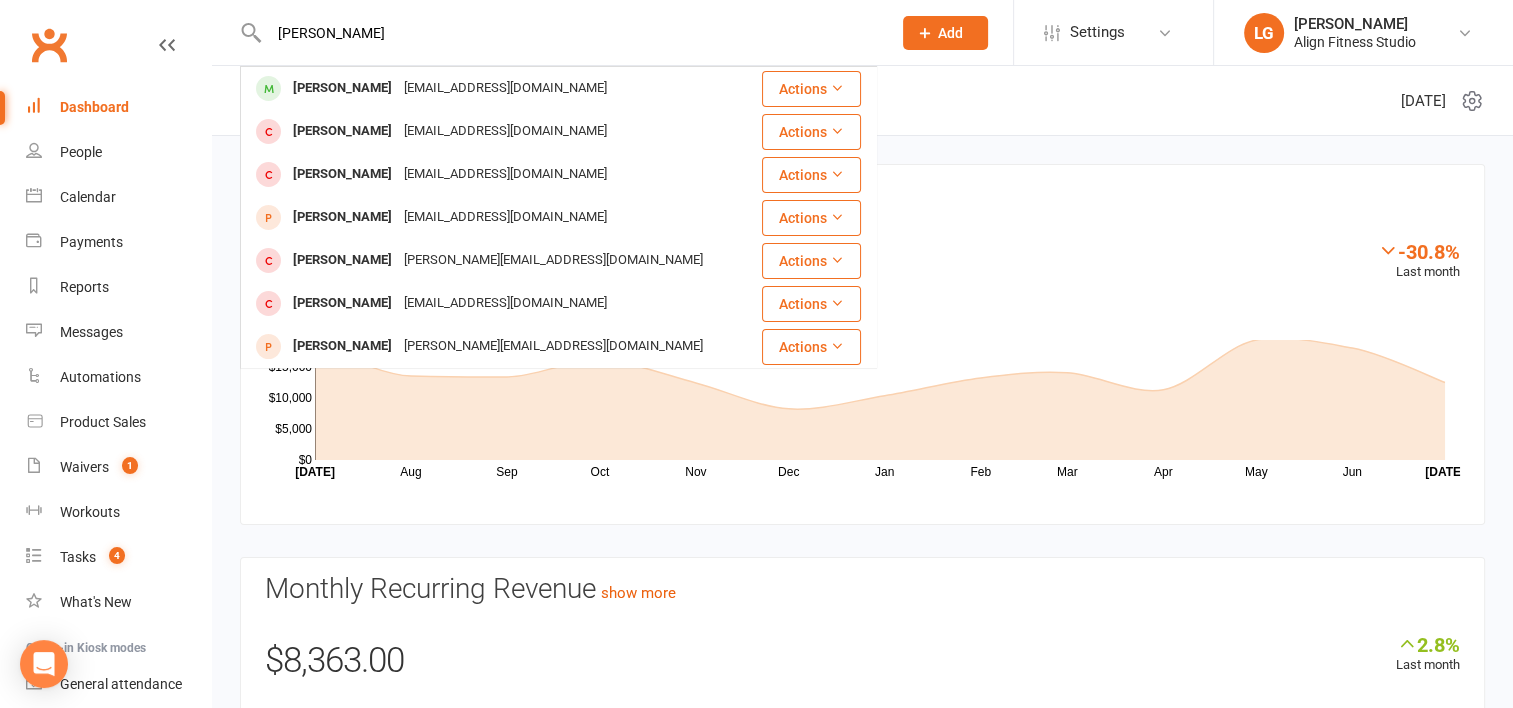 type on "[PERSON_NAME]" 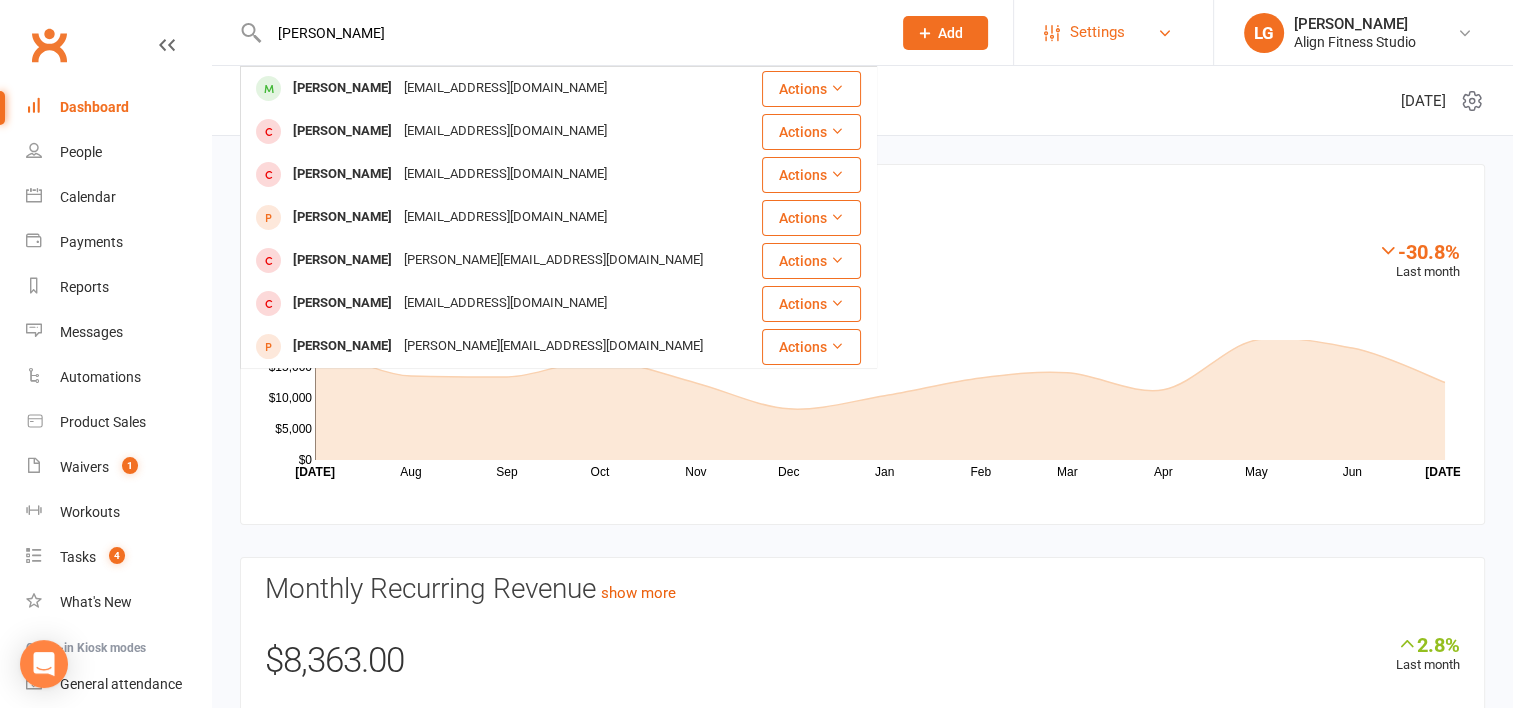 click on "Settings" at bounding box center (1097, 32) 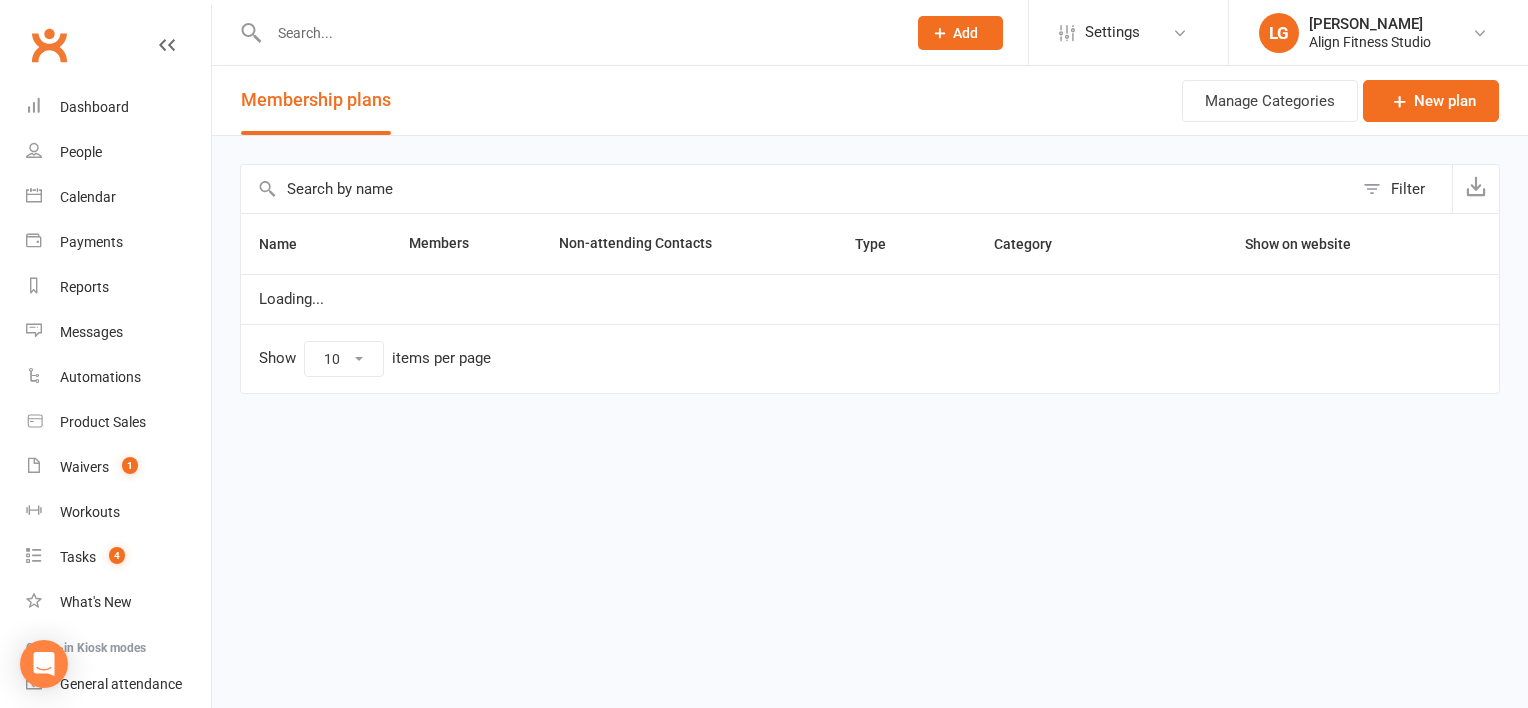select on "100" 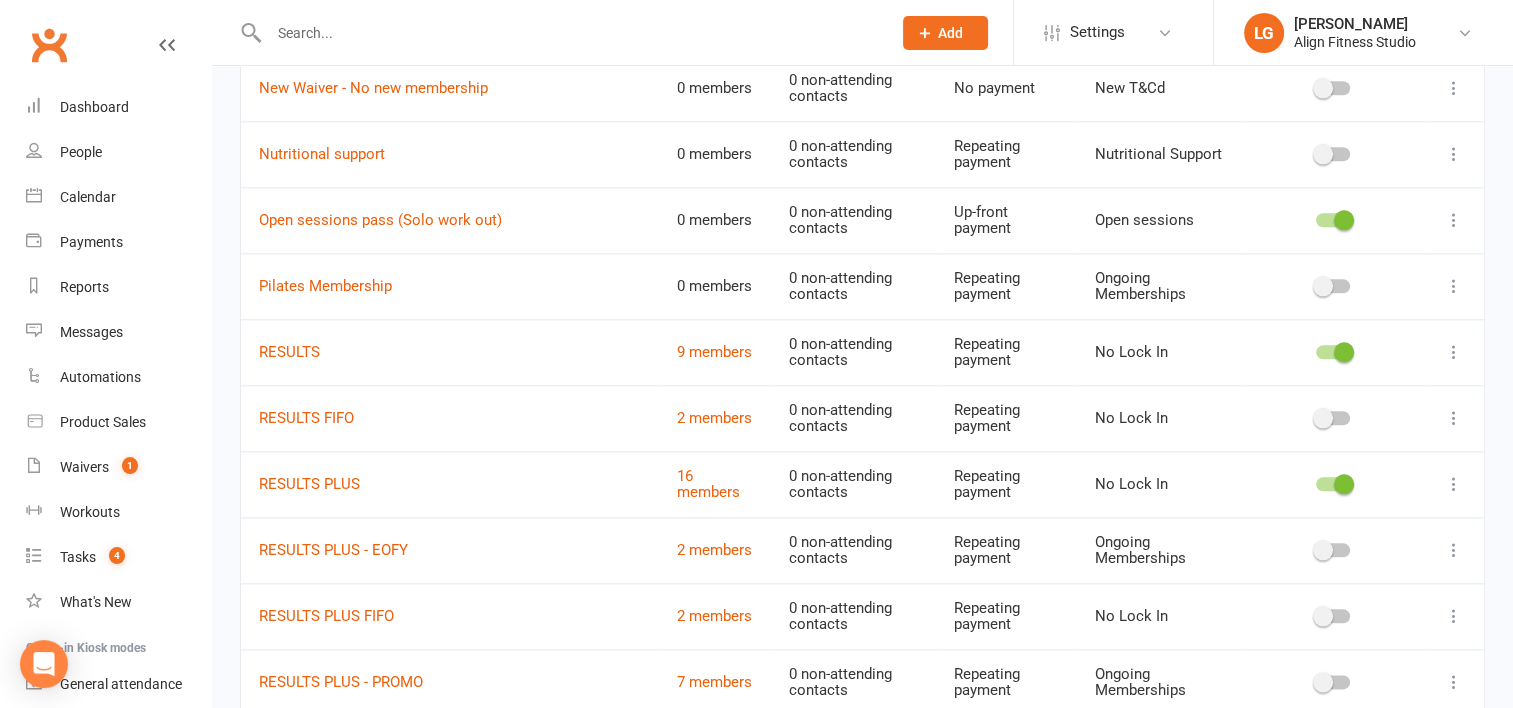 scroll, scrollTop: 2752, scrollLeft: 0, axis: vertical 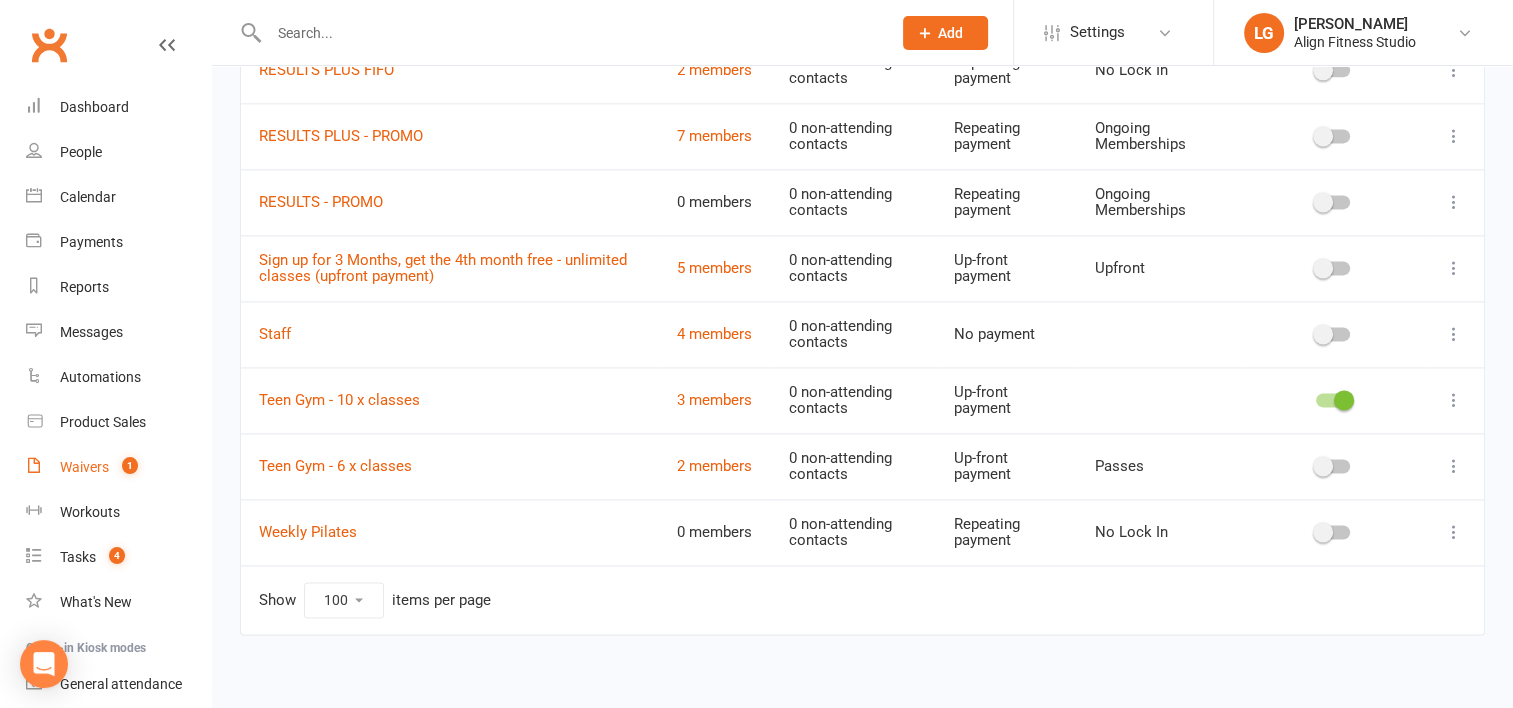 click on "Waivers" at bounding box center (84, 467) 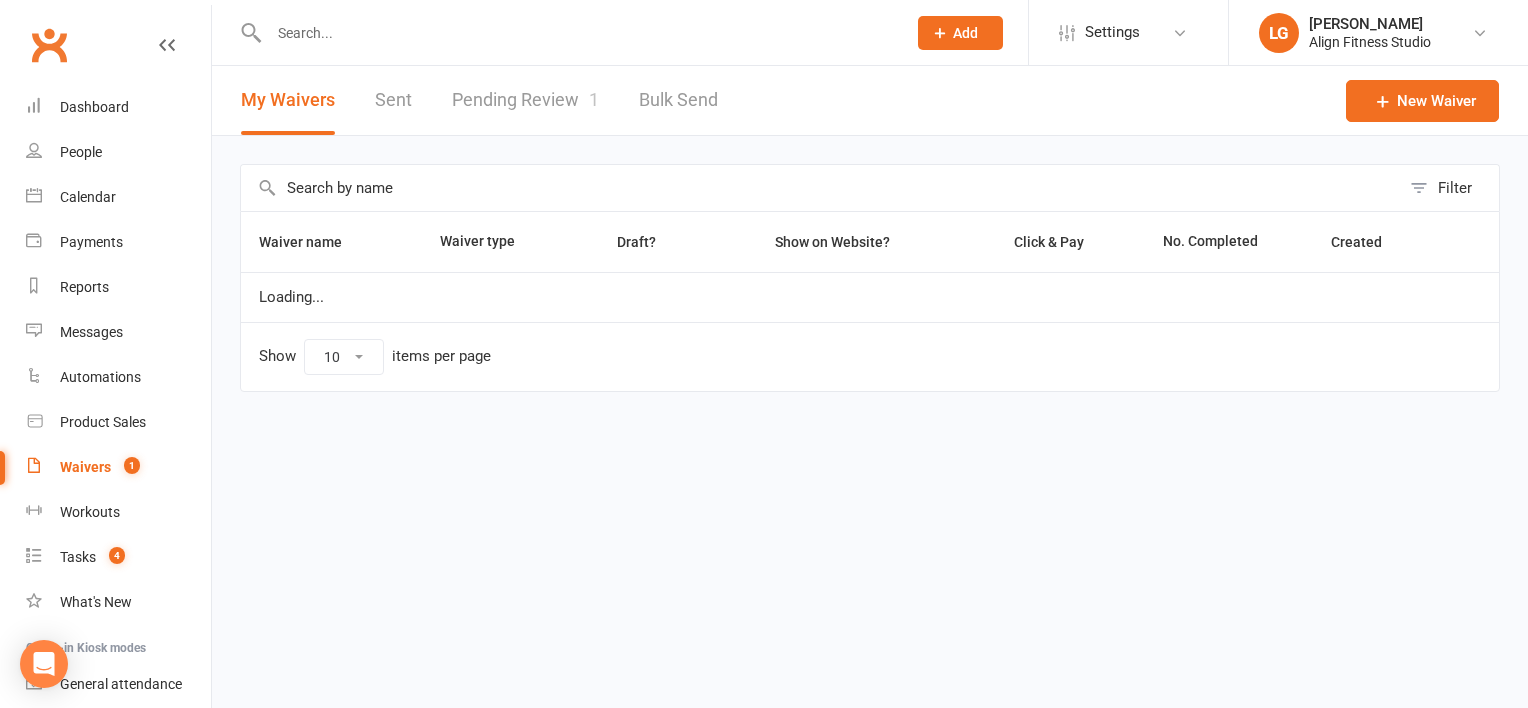 select on "100" 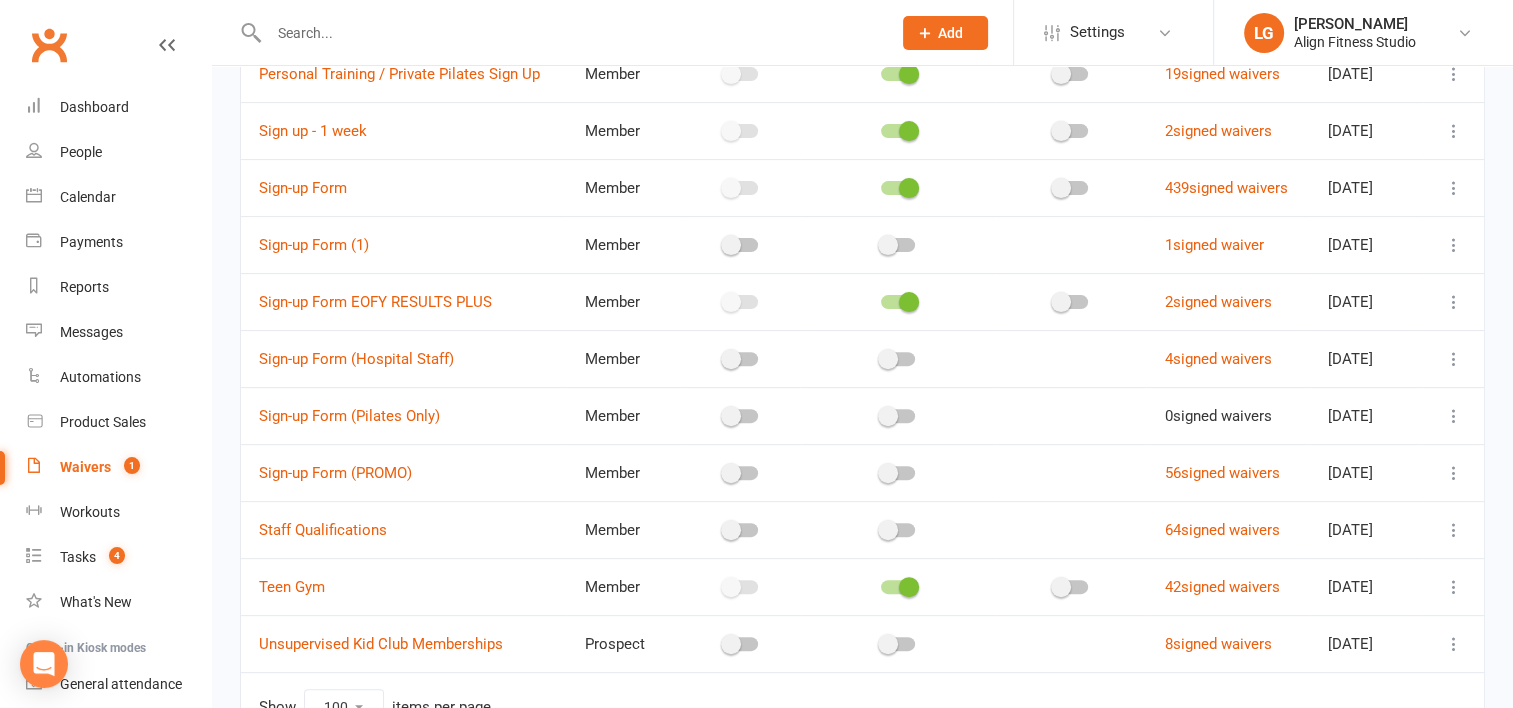 scroll, scrollTop: 618, scrollLeft: 0, axis: vertical 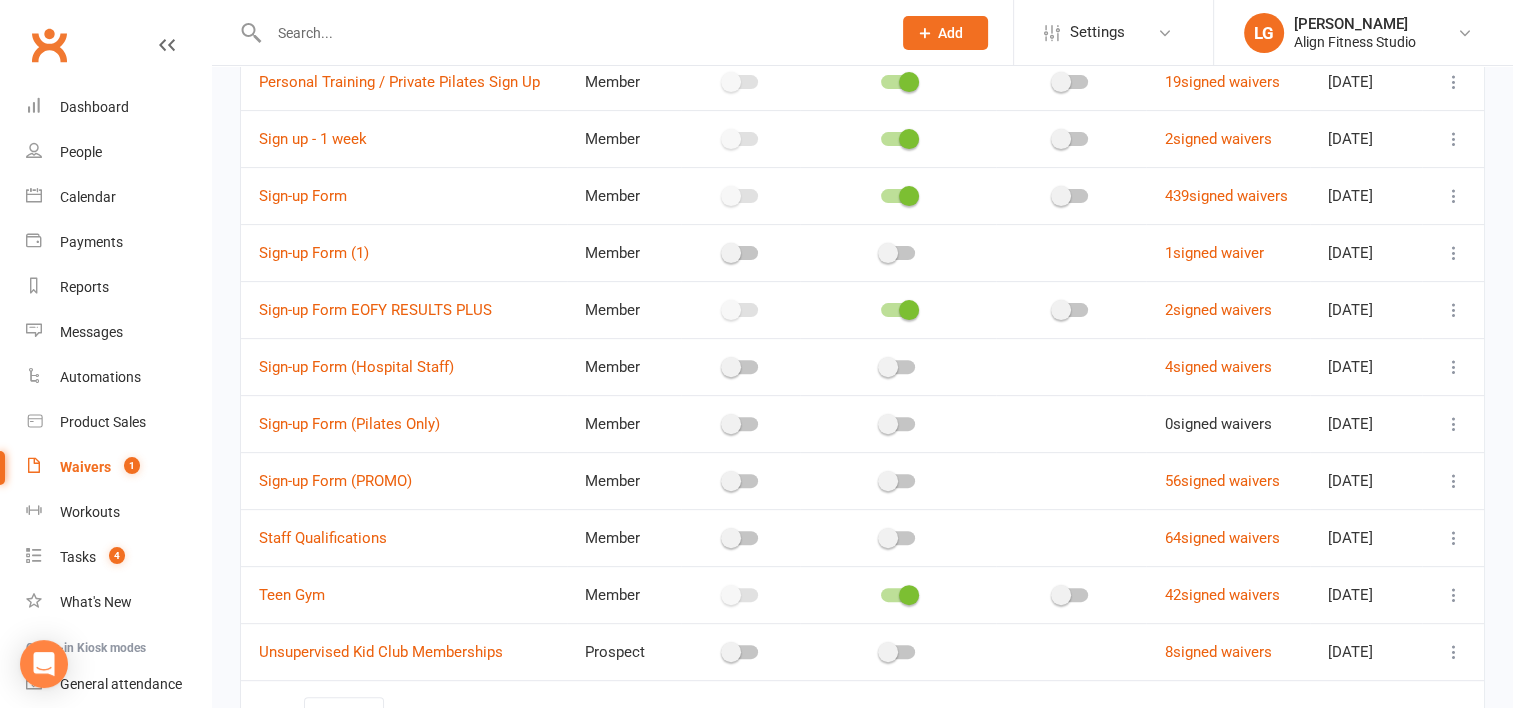 click at bounding box center (1071, 196) 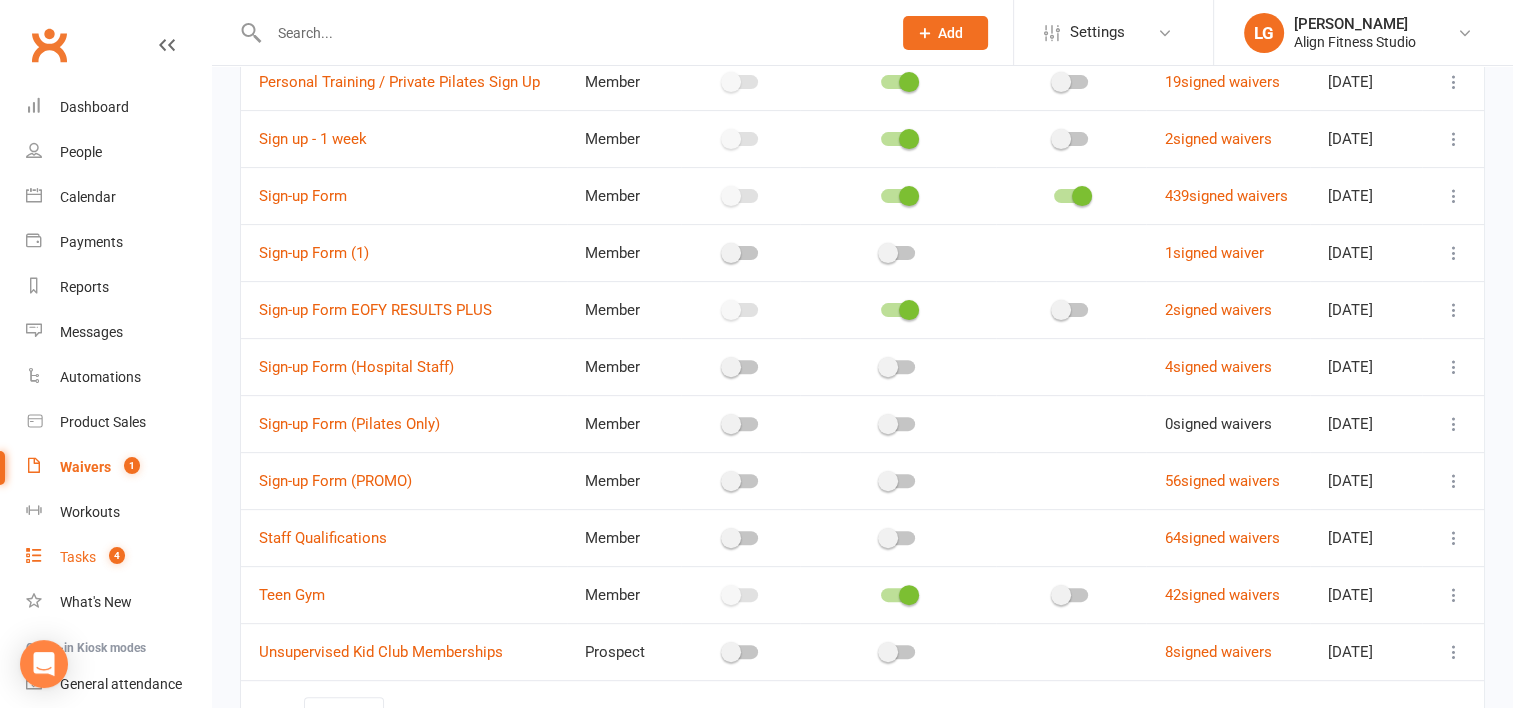 click on "Tasks" at bounding box center (78, 557) 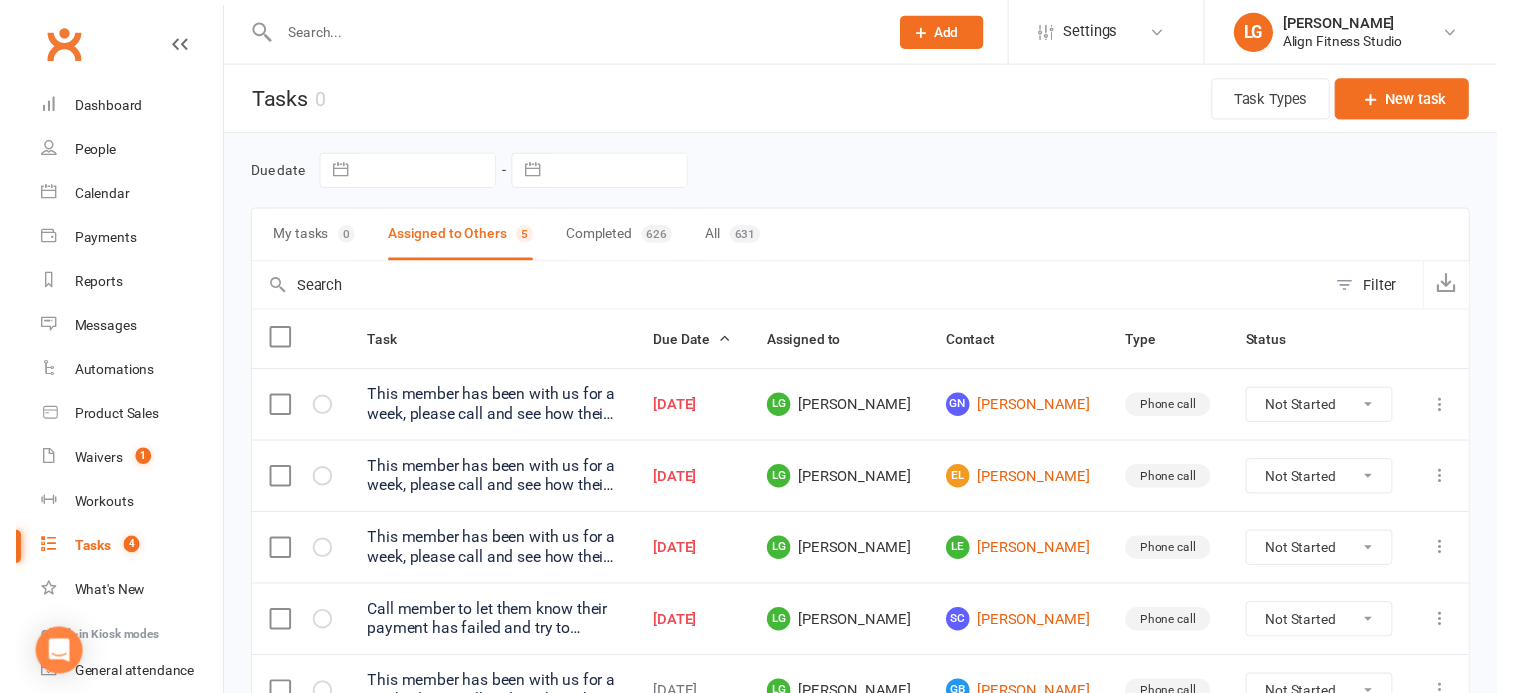 scroll, scrollTop: 116, scrollLeft: 0, axis: vertical 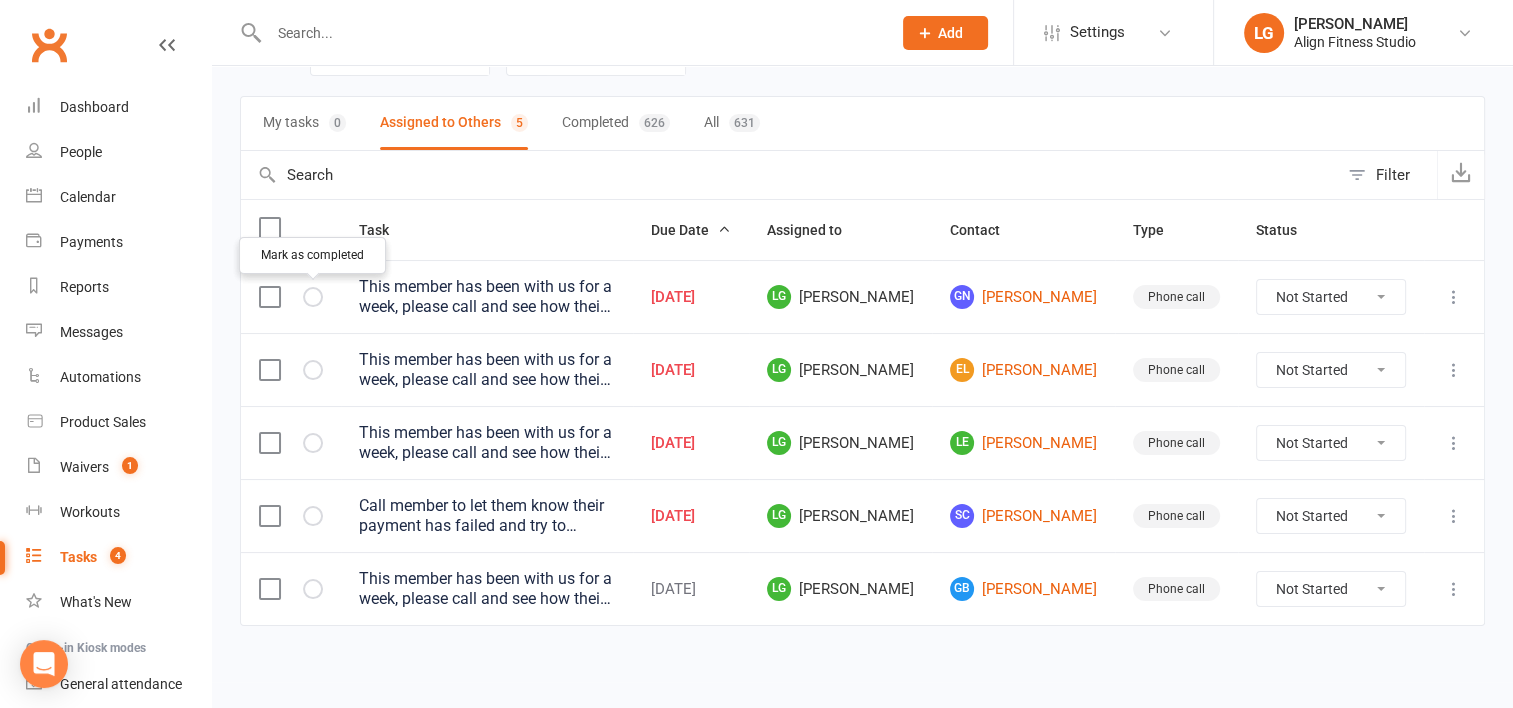 click at bounding box center [0, 0] 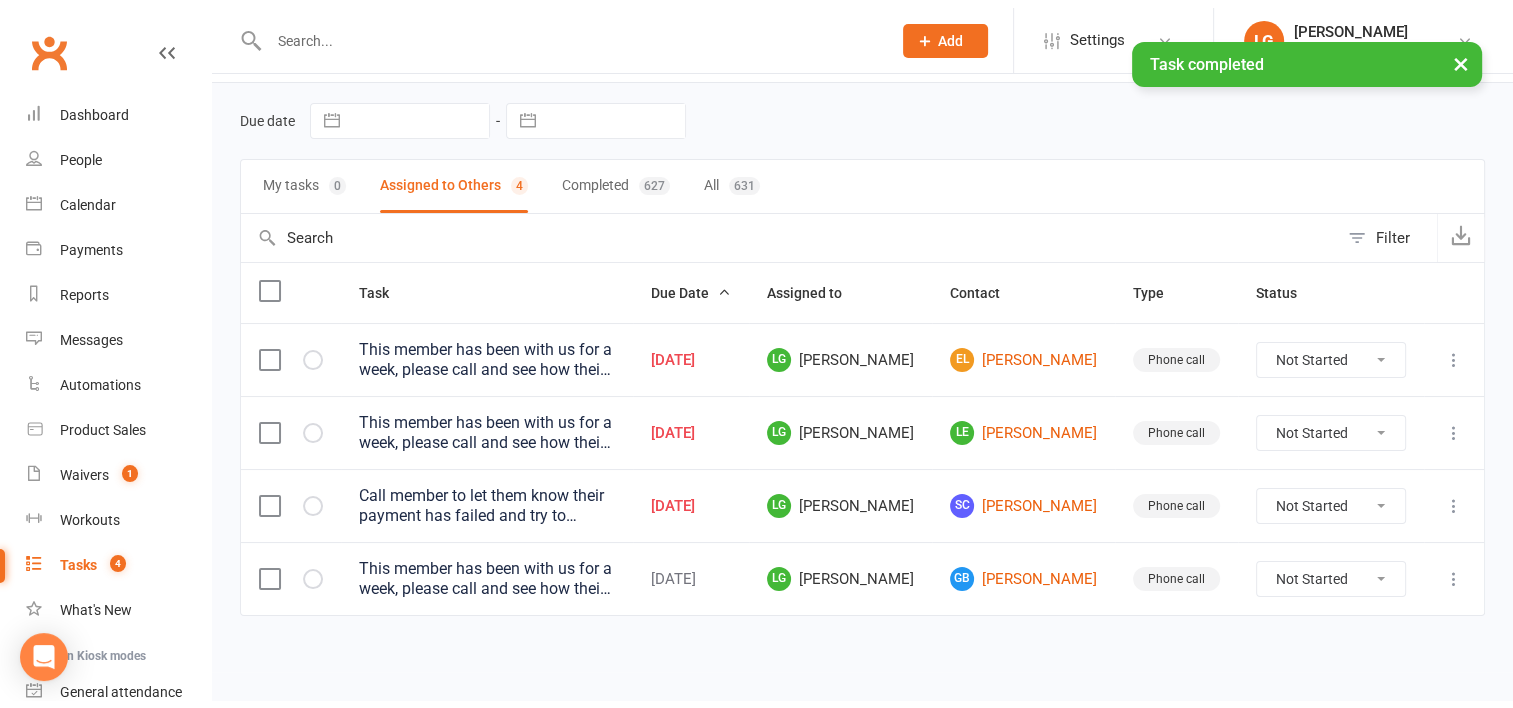 scroll, scrollTop: 44, scrollLeft: 0, axis: vertical 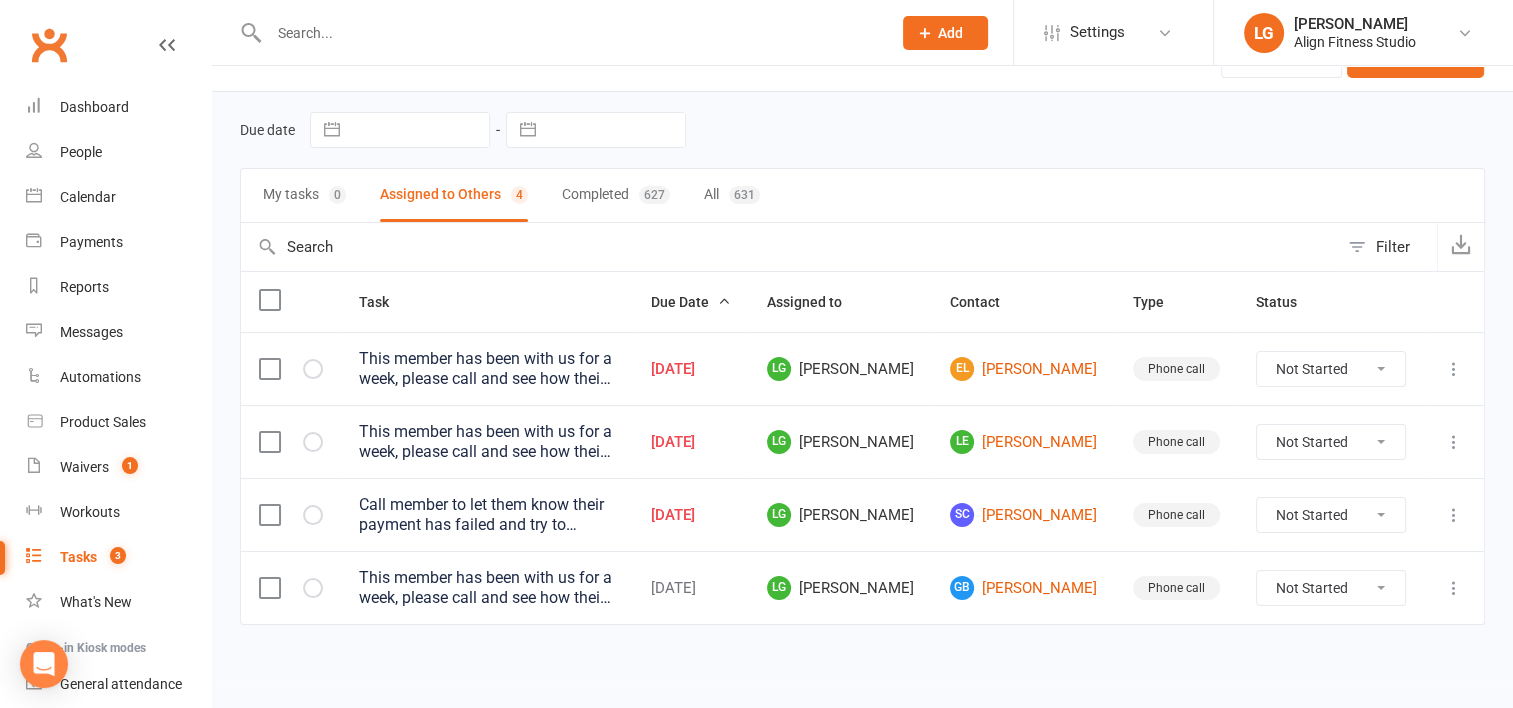 click on "[DATE]" at bounding box center (691, 515) 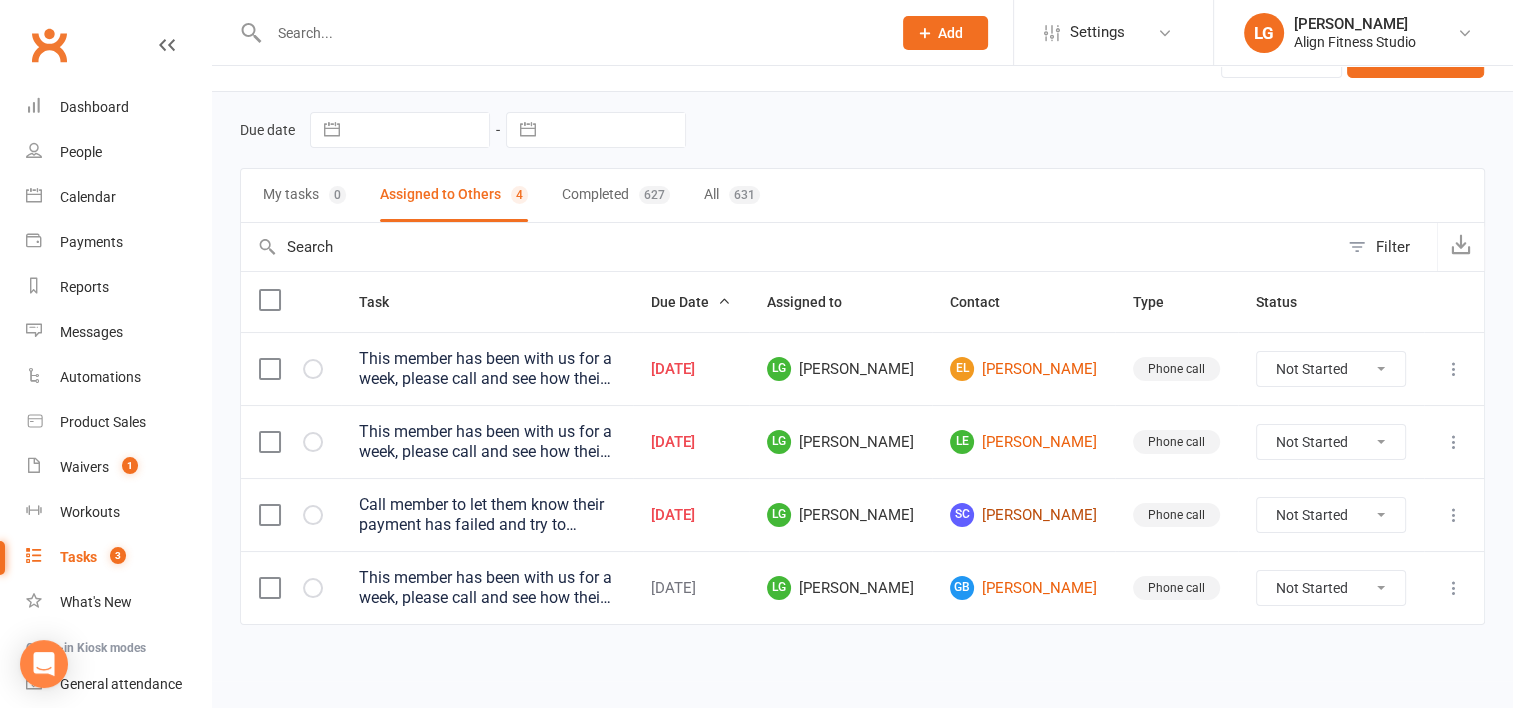 click on "SC Shainaye [PERSON_NAME]" at bounding box center [1023, 515] 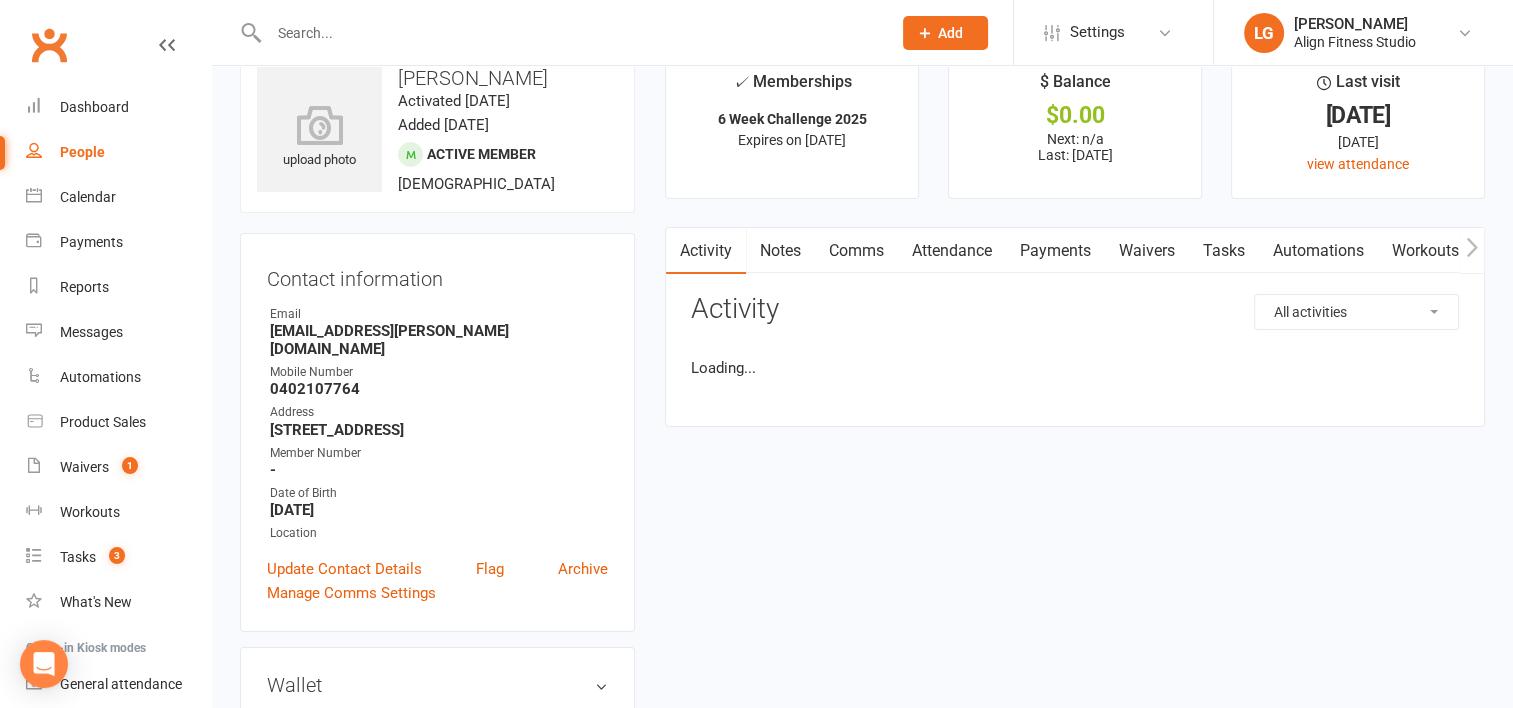scroll, scrollTop: 0, scrollLeft: 0, axis: both 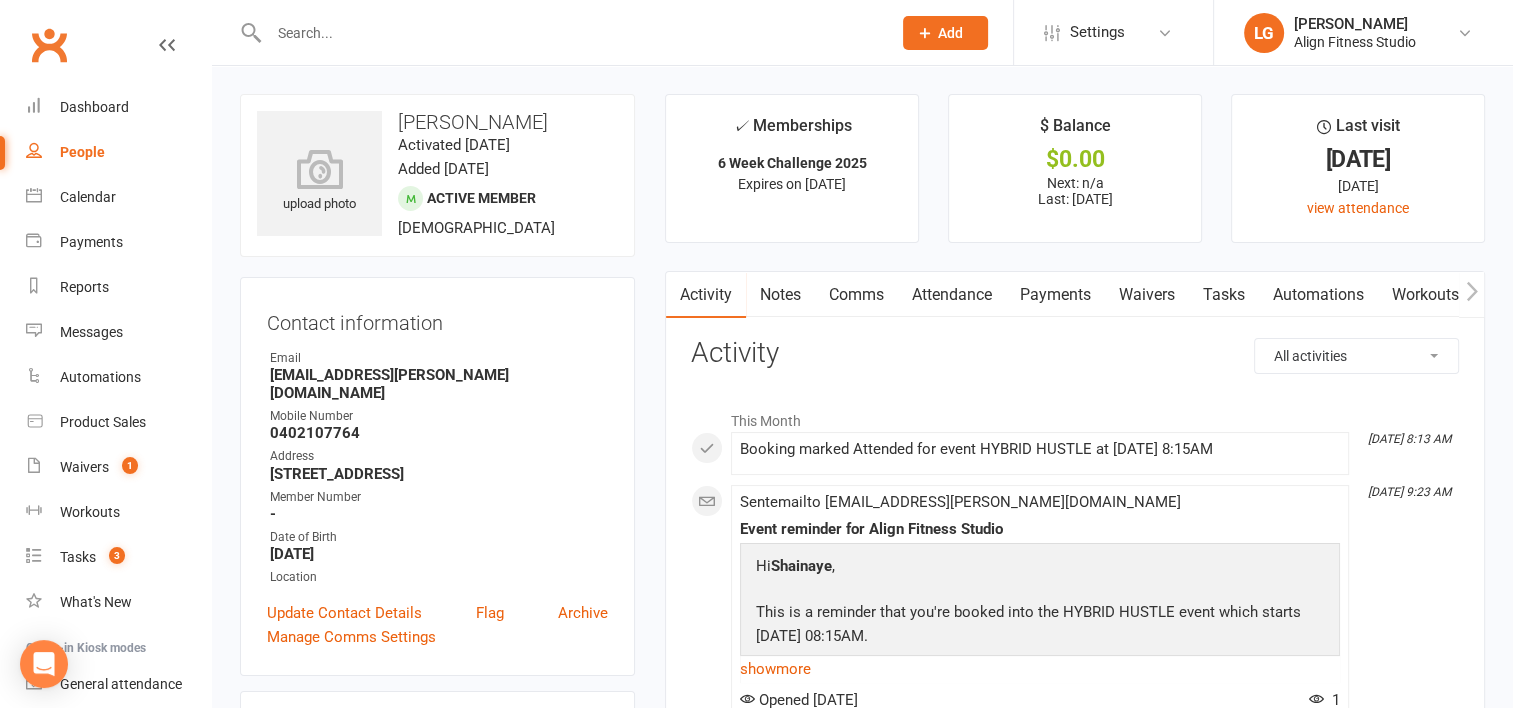 click on "Payments" at bounding box center (1055, 295) 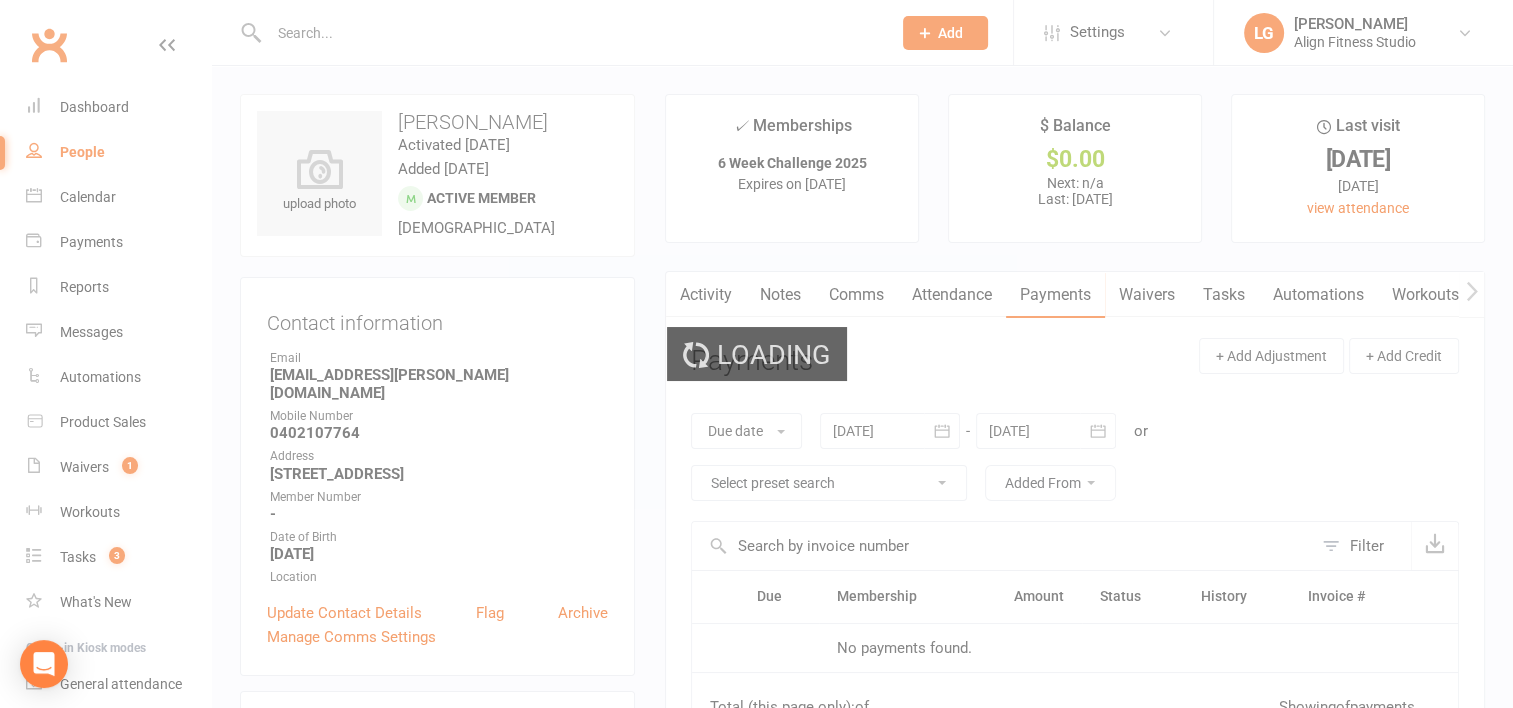 scroll, scrollTop: 255, scrollLeft: 0, axis: vertical 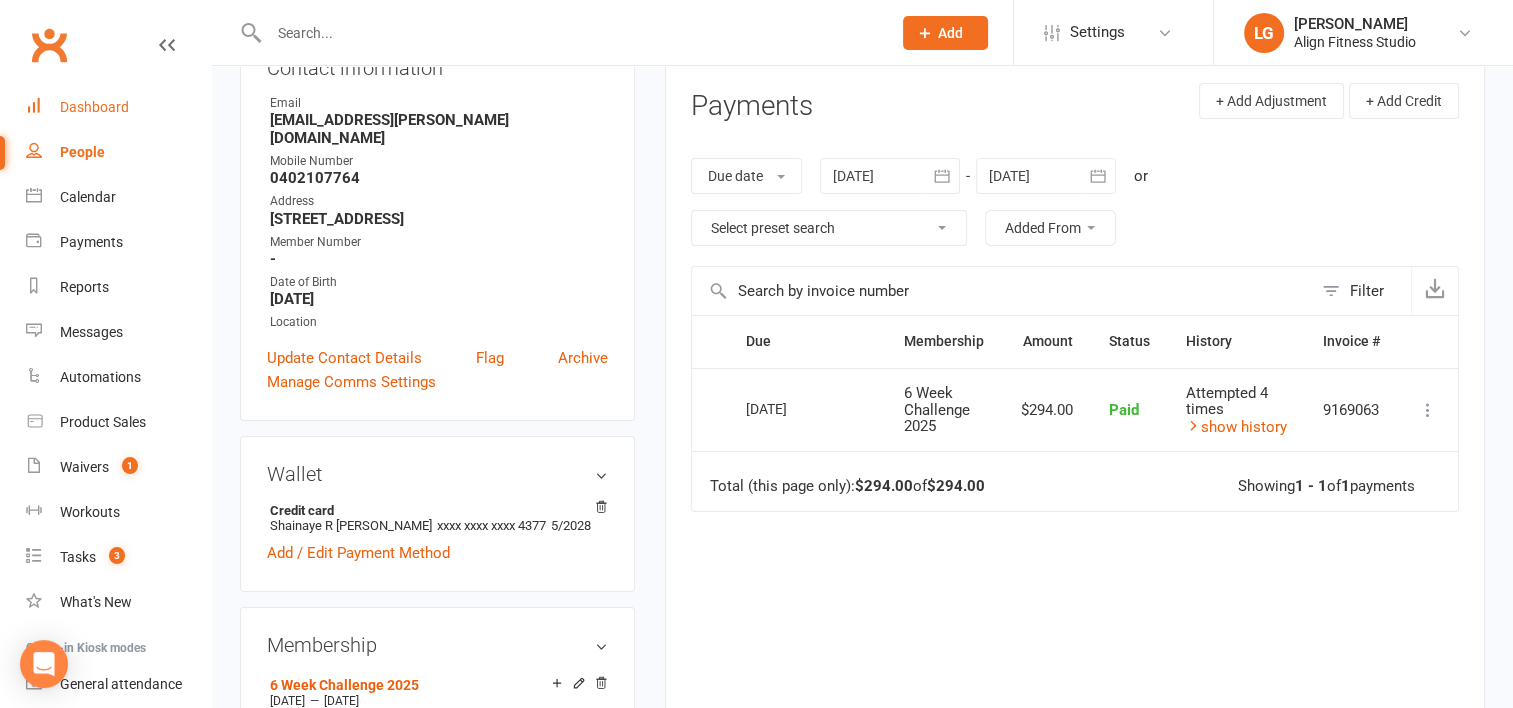 click on "Dashboard" at bounding box center [94, 107] 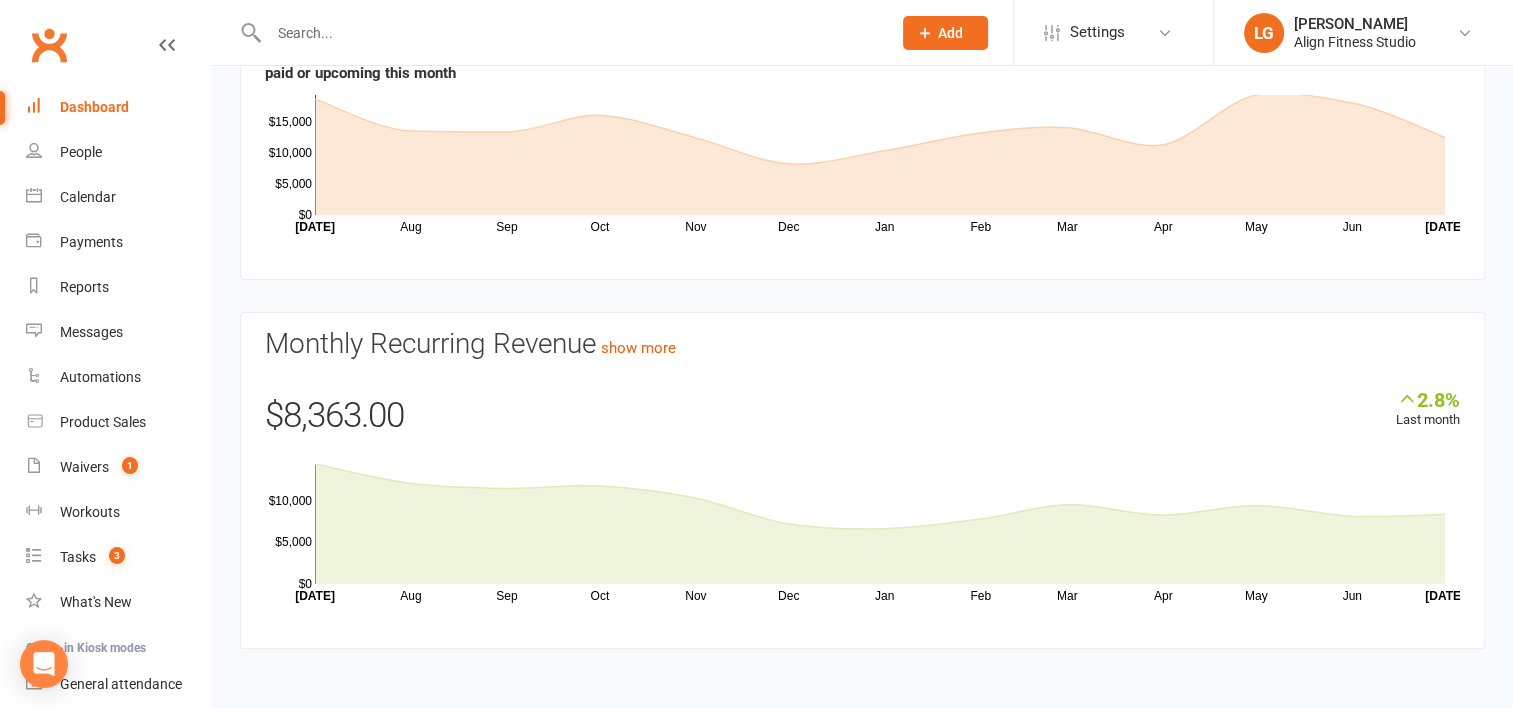 scroll, scrollTop: 0, scrollLeft: 0, axis: both 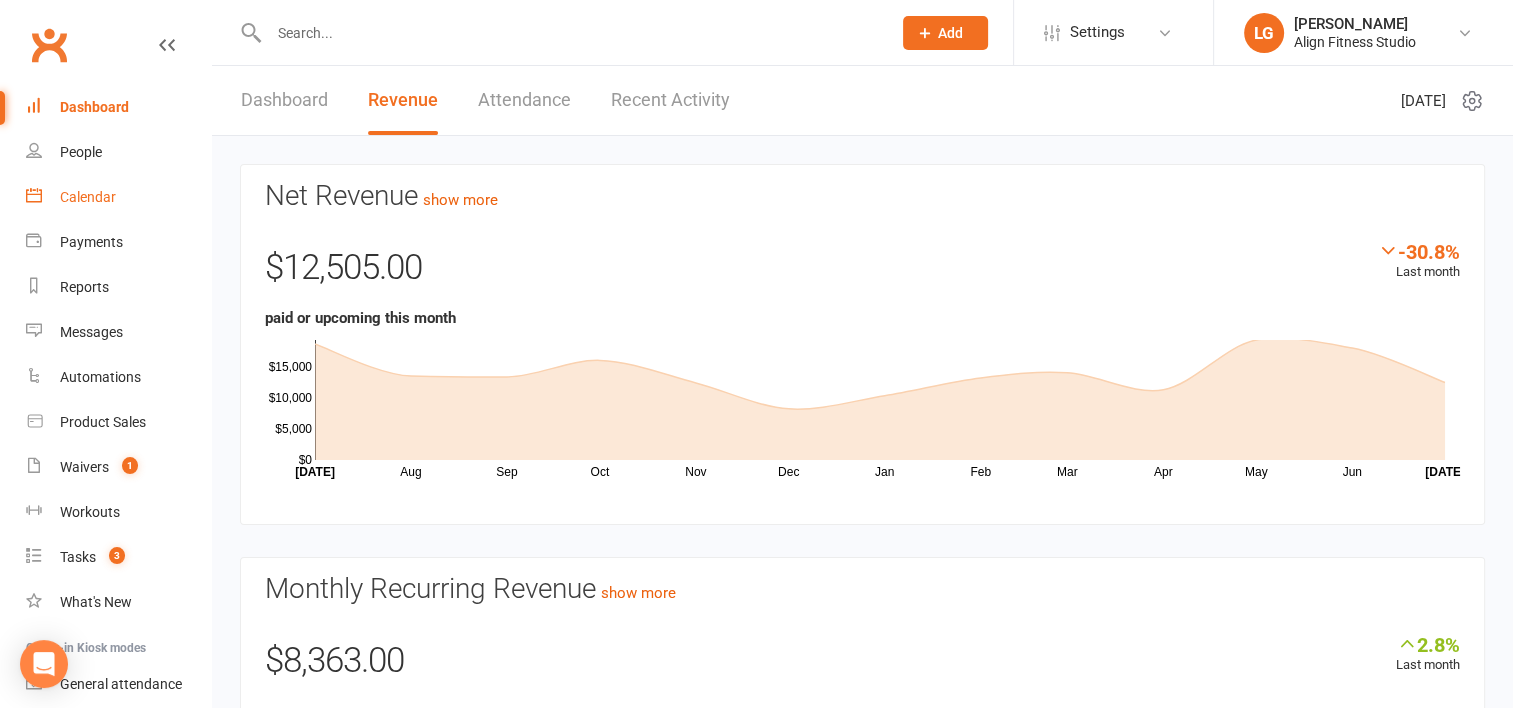 click on "Calendar" at bounding box center (118, 197) 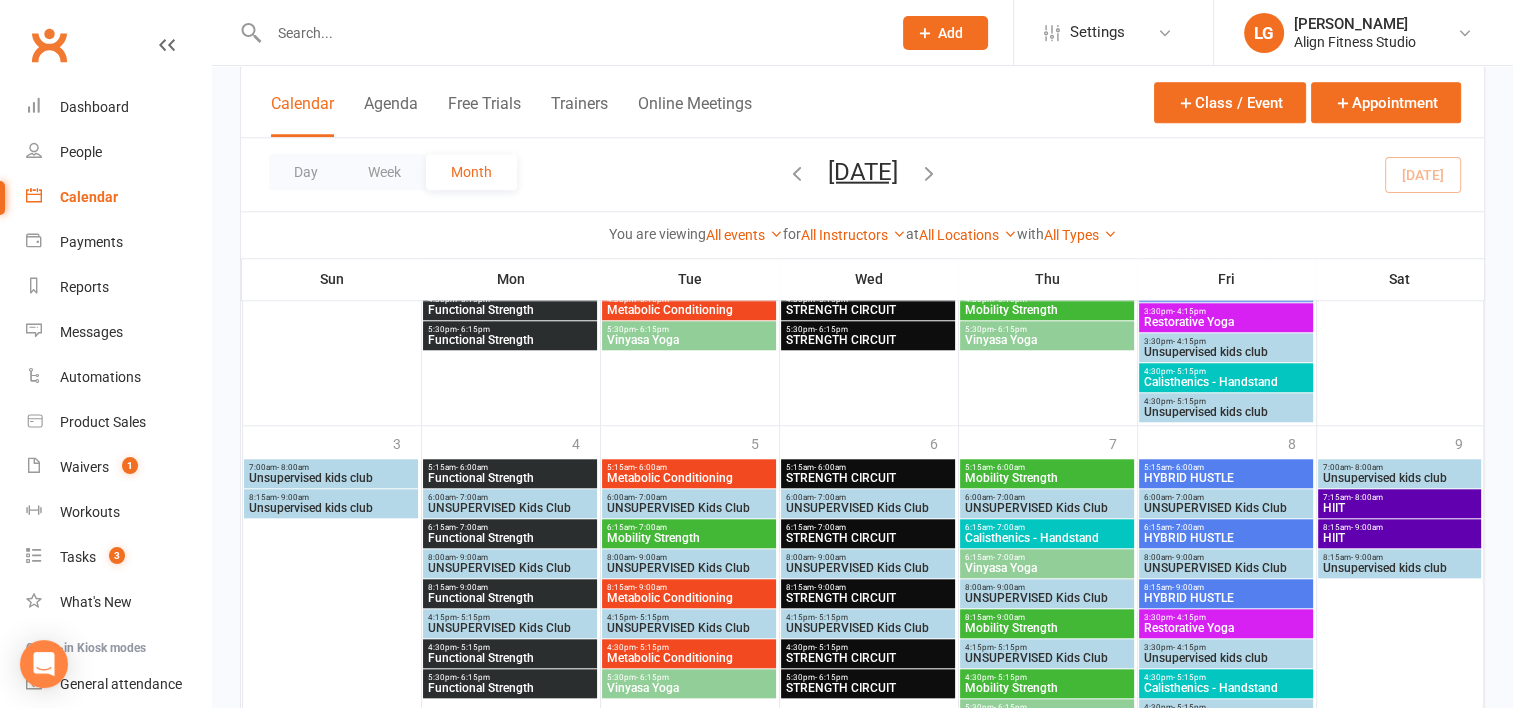 scroll, scrollTop: 1892, scrollLeft: 0, axis: vertical 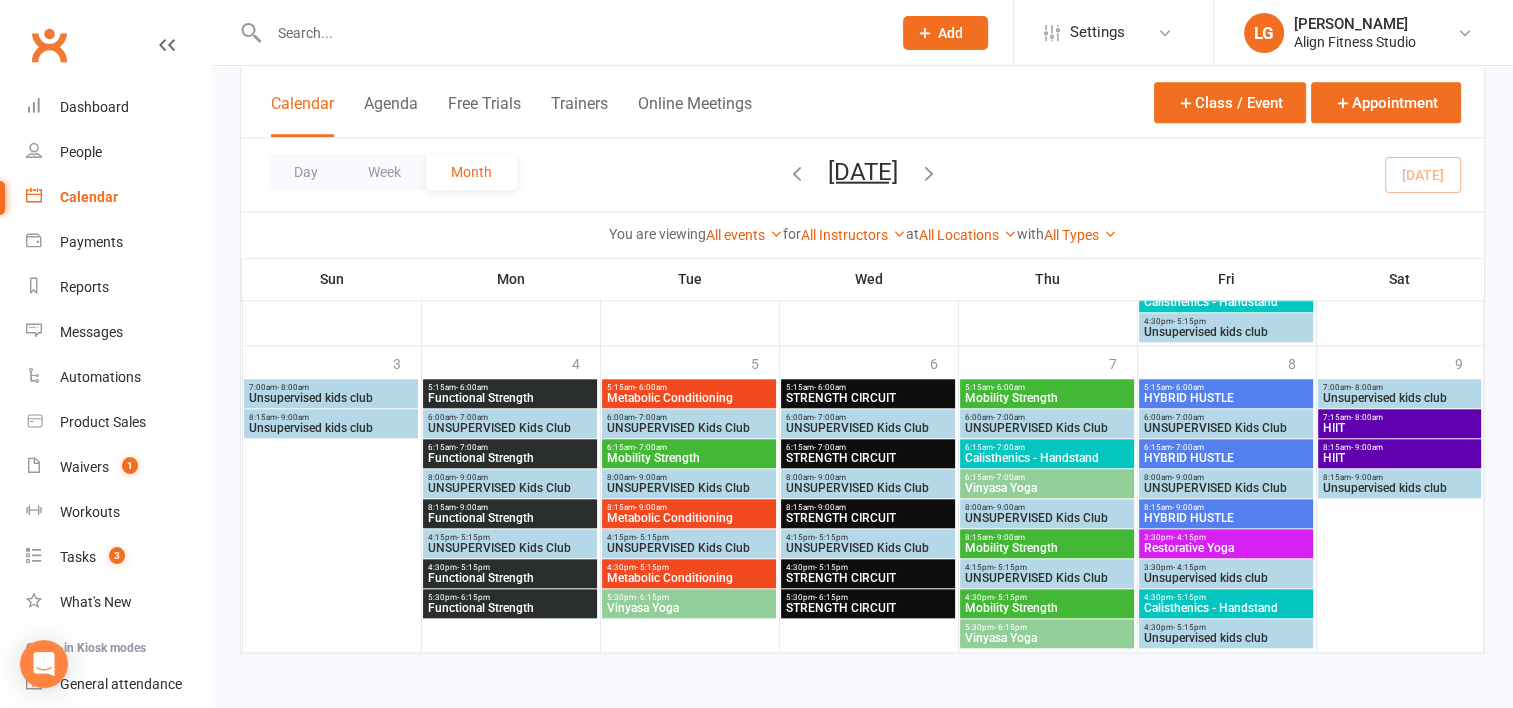 click at bounding box center [929, 172] 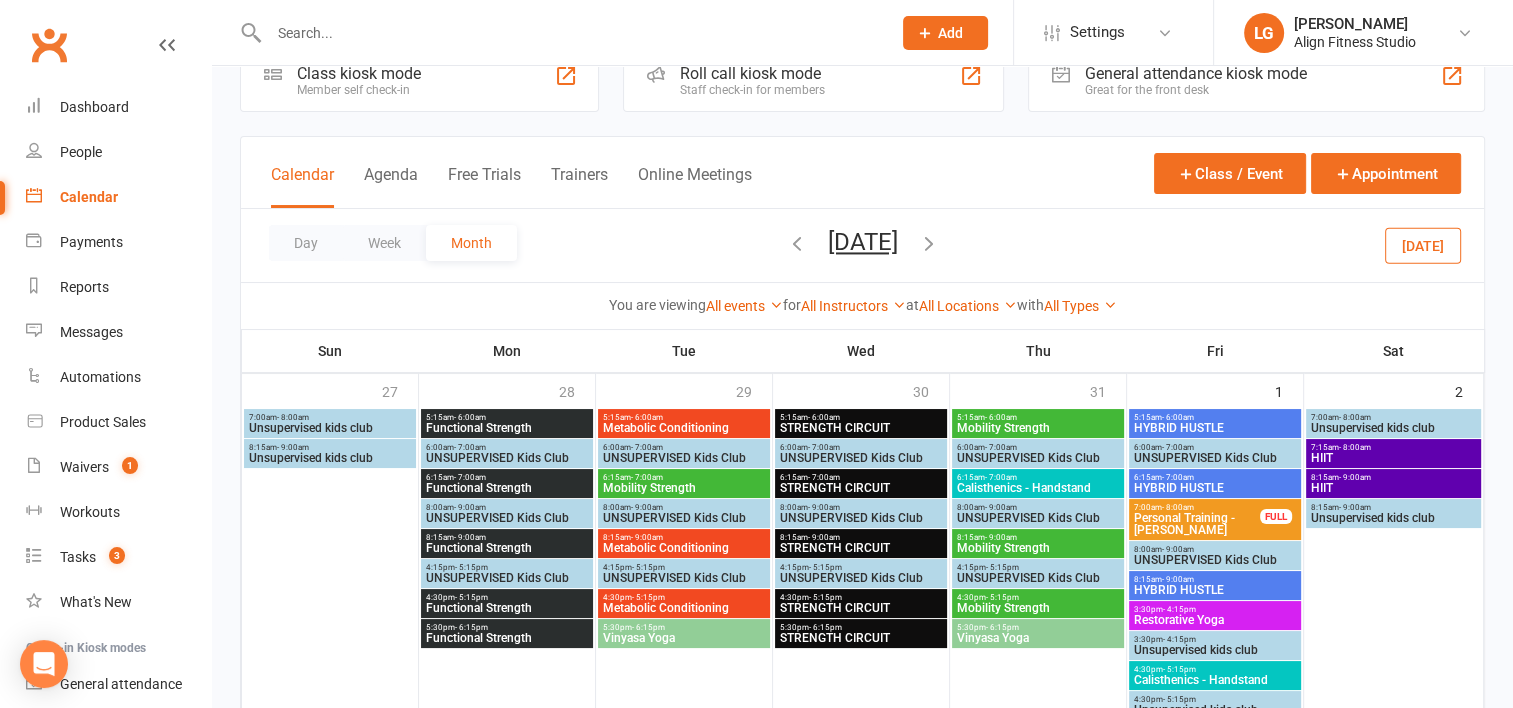 scroll, scrollTop: 0, scrollLeft: 0, axis: both 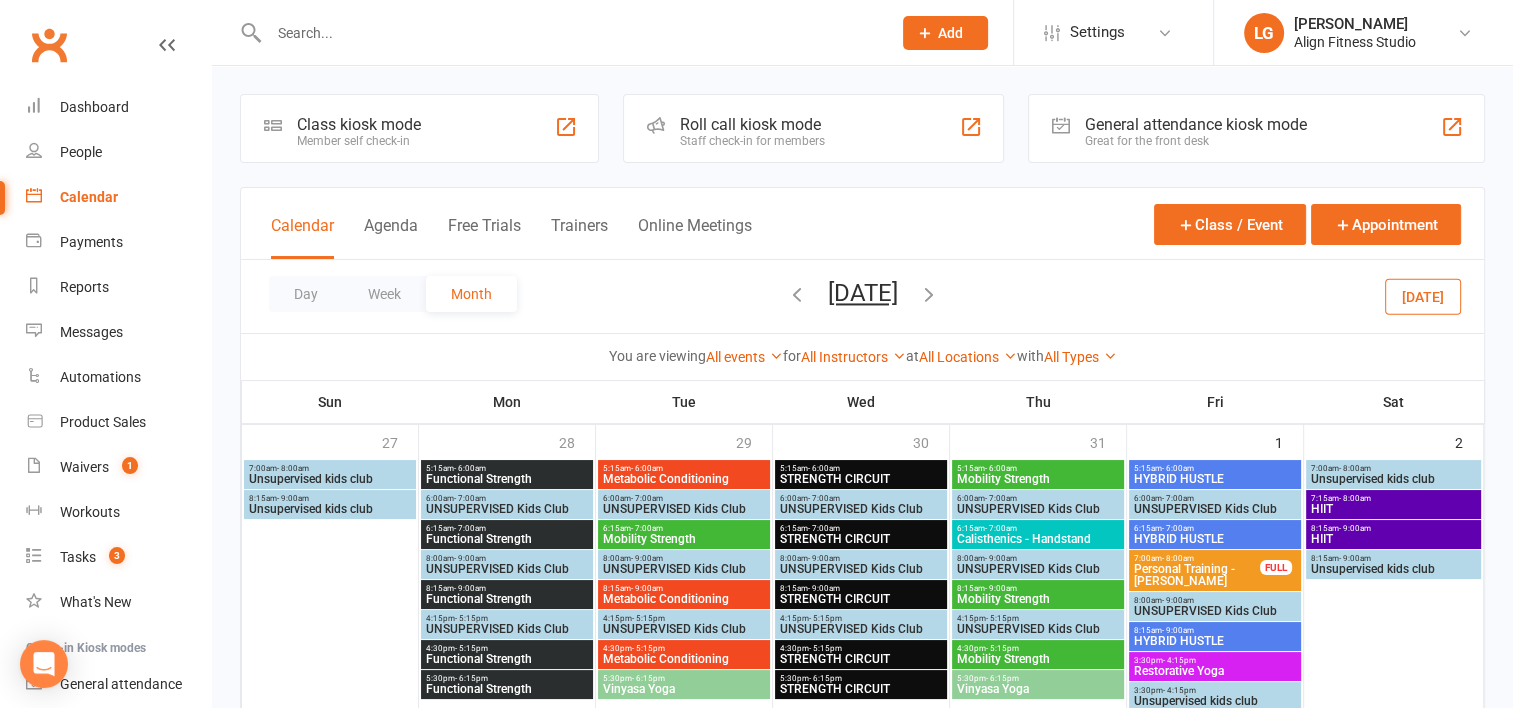 click at bounding box center (797, 294) 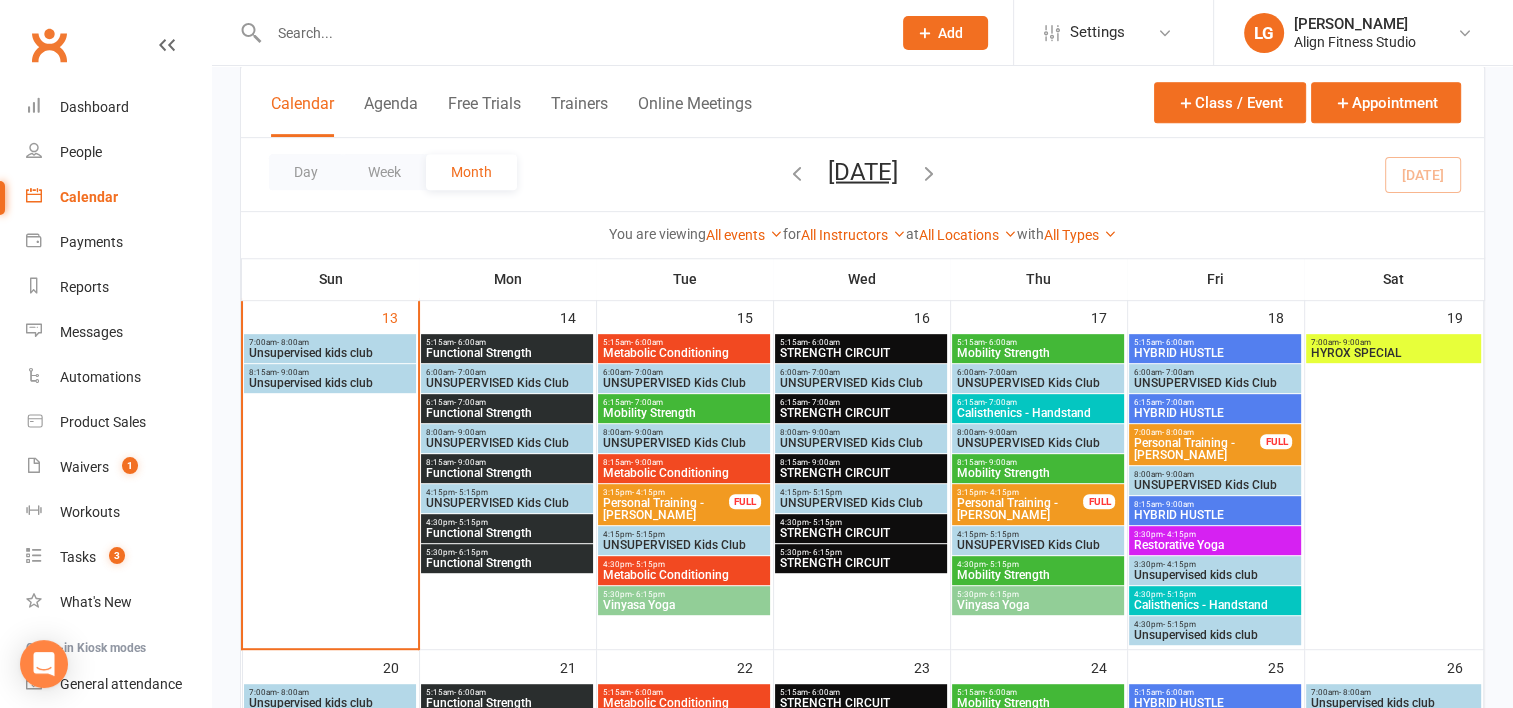 scroll, scrollTop: 922, scrollLeft: 0, axis: vertical 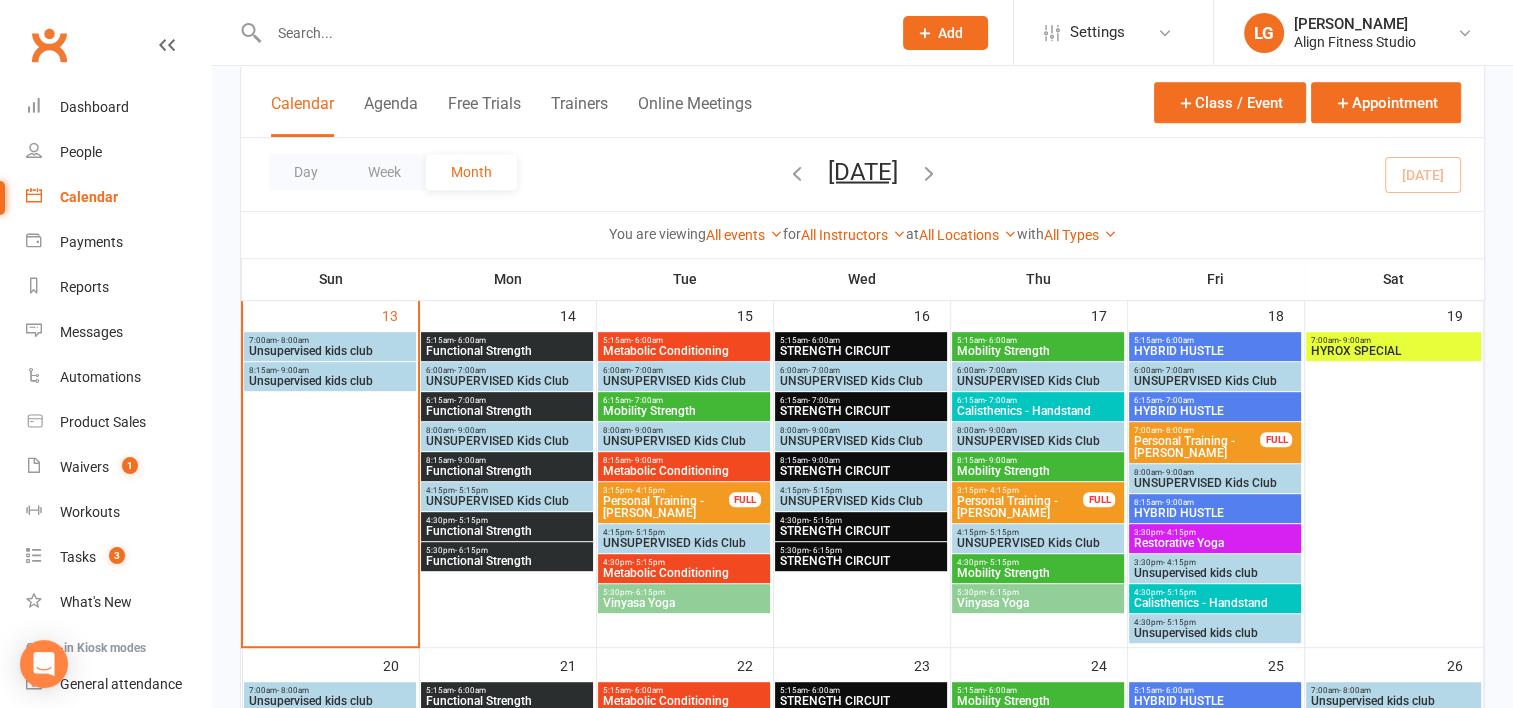 click on "Functional Strength" at bounding box center [507, 351] 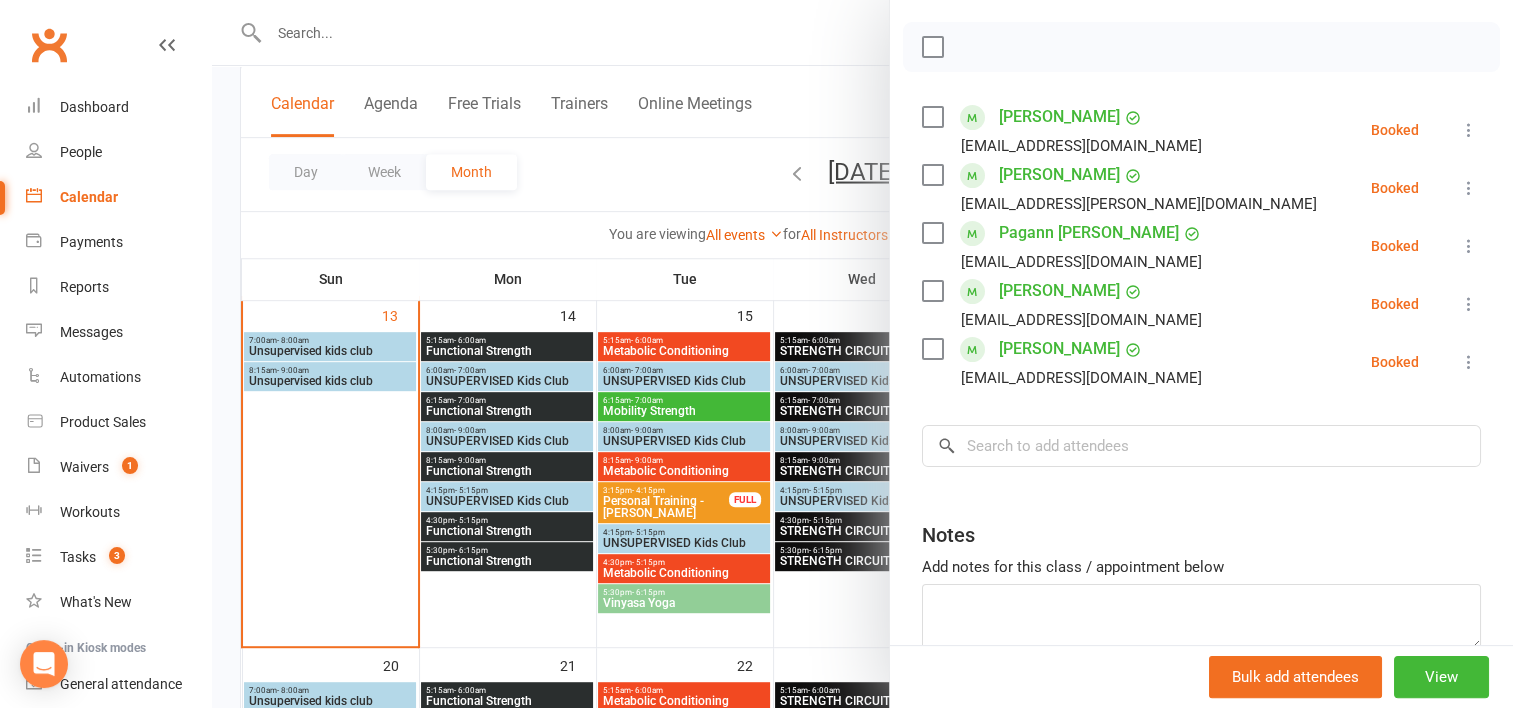 scroll, scrollTop: 272, scrollLeft: 0, axis: vertical 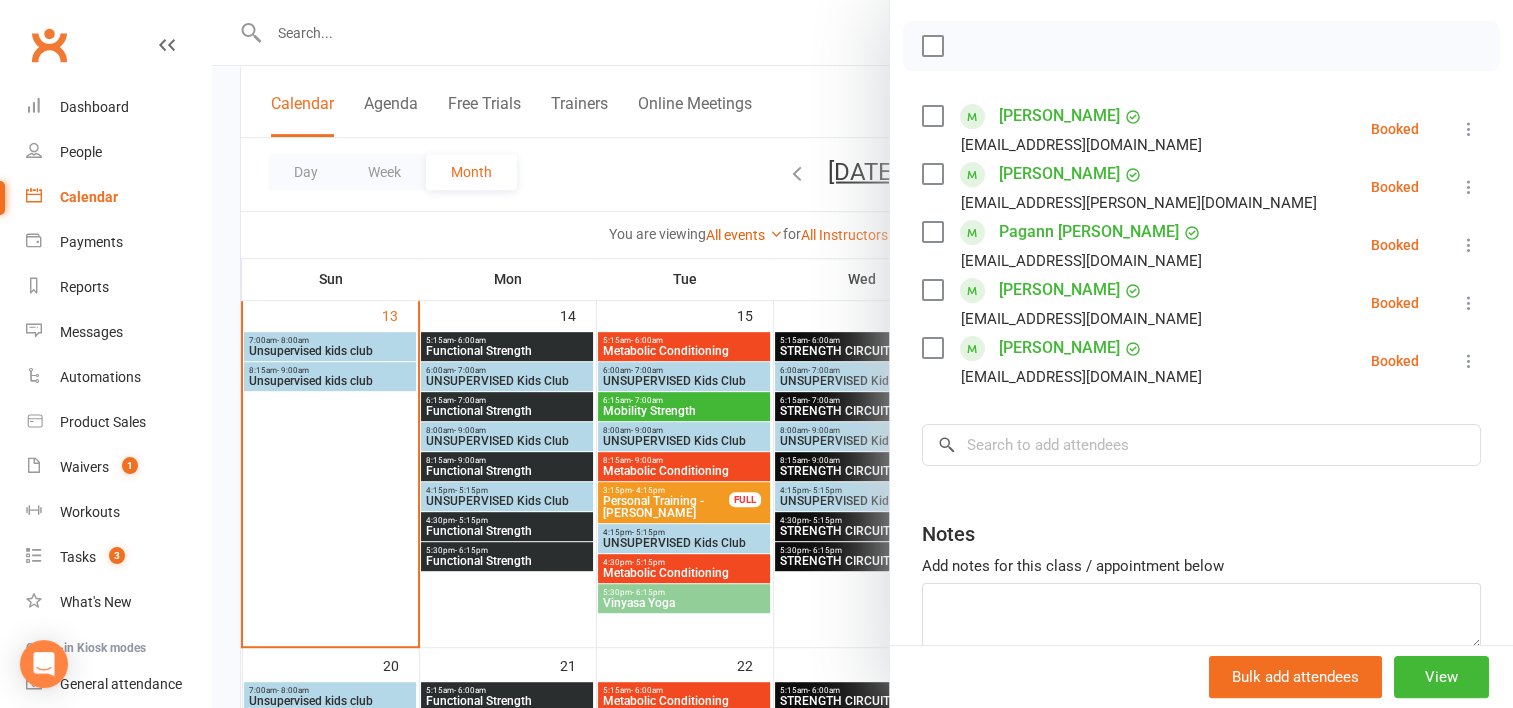 click at bounding box center [862, 354] 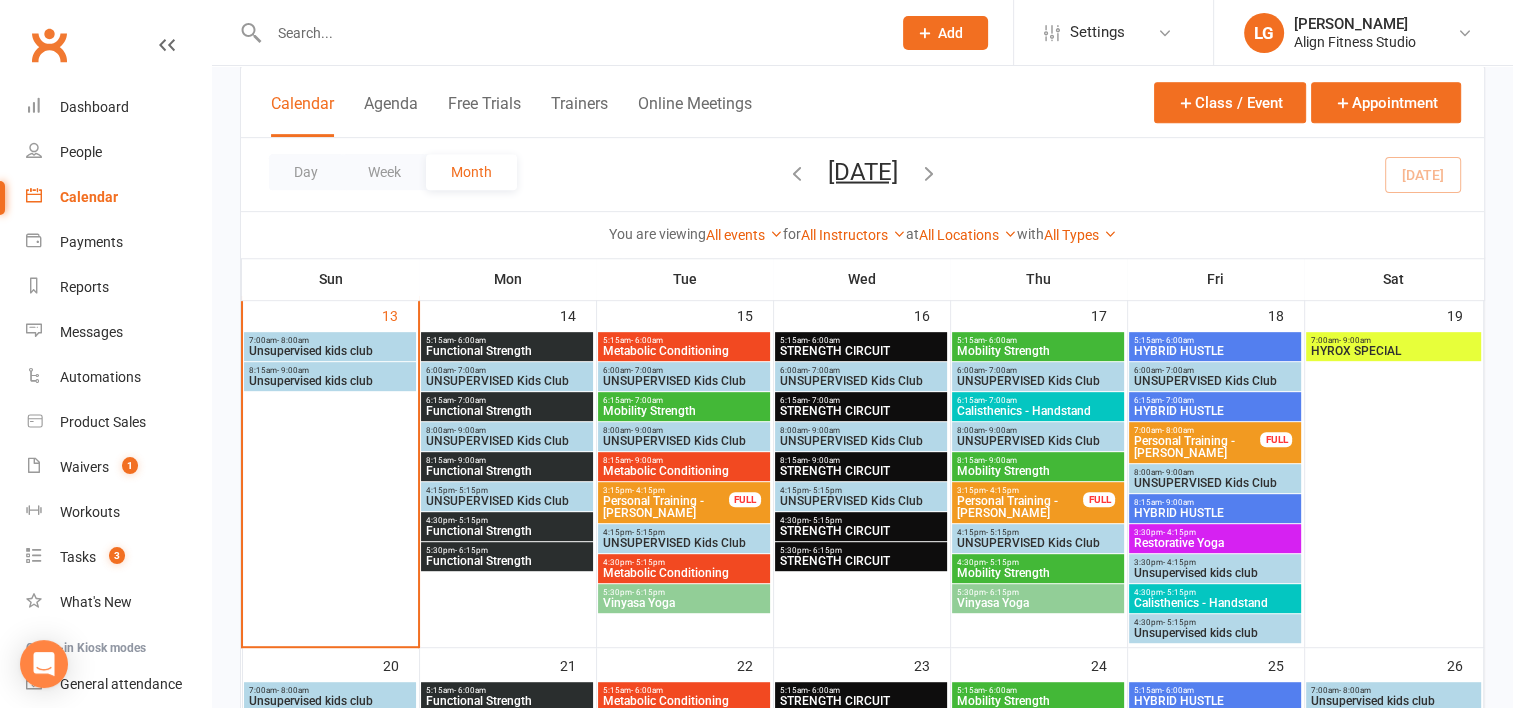 click on "HYROX SPECIAL" at bounding box center [1393, 351] 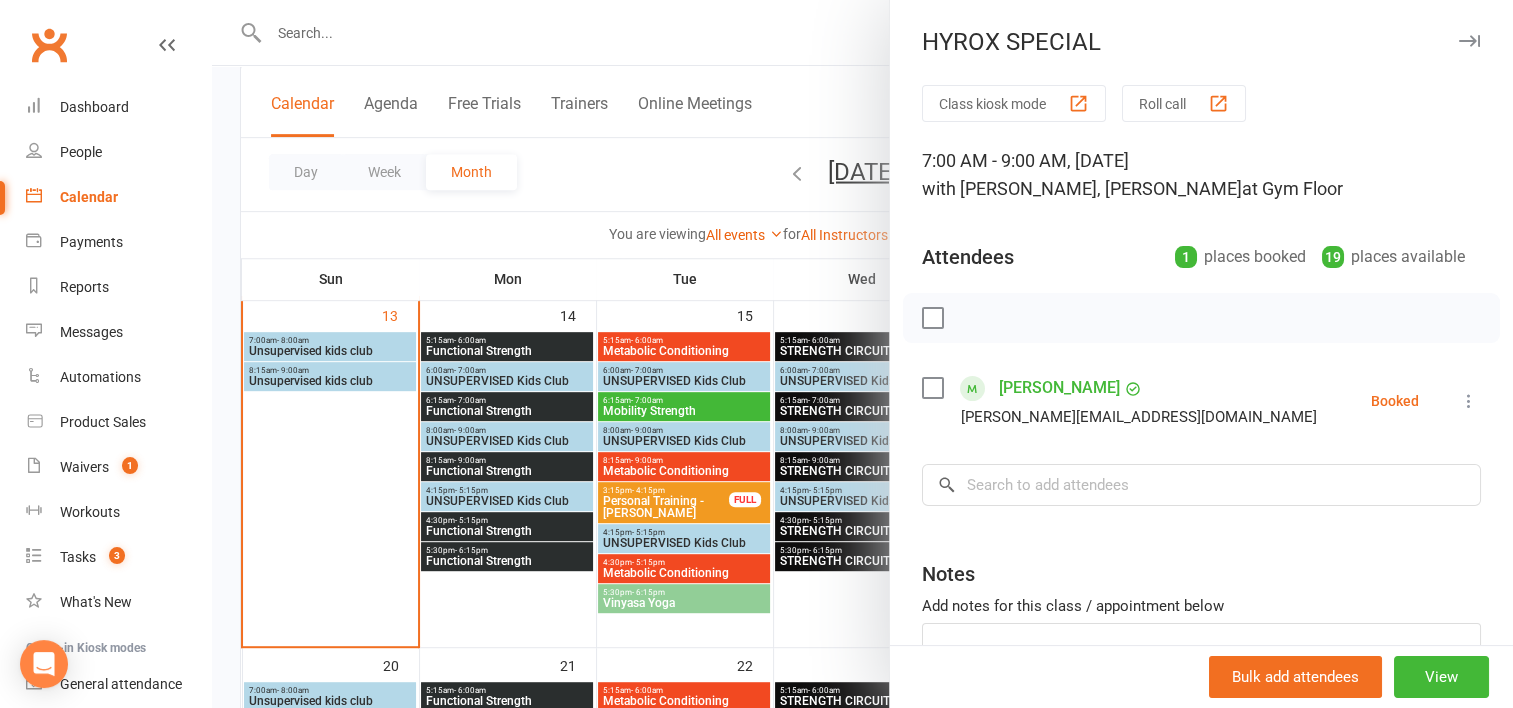 click at bounding box center [862, 354] 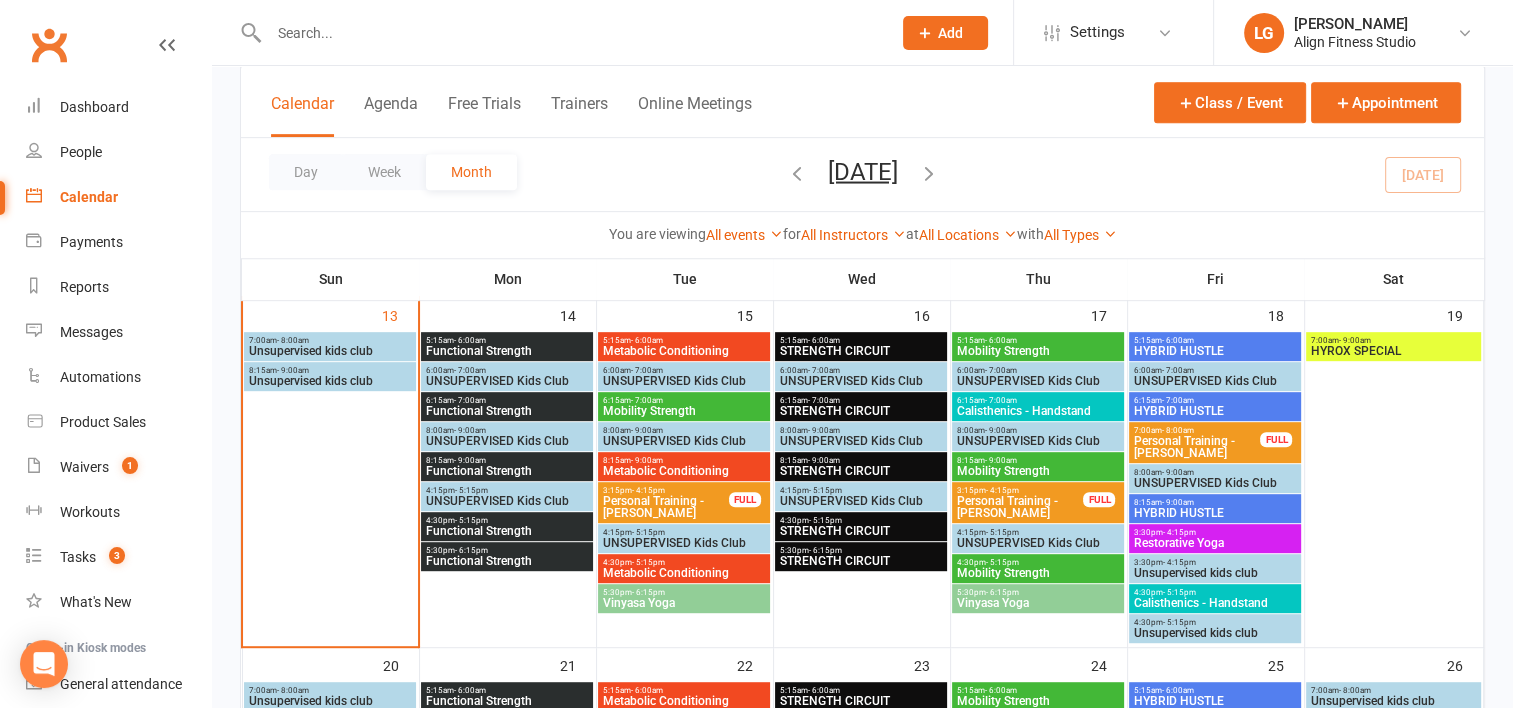 click on "5:15am  - 6:00am" at bounding box center (507, 340) 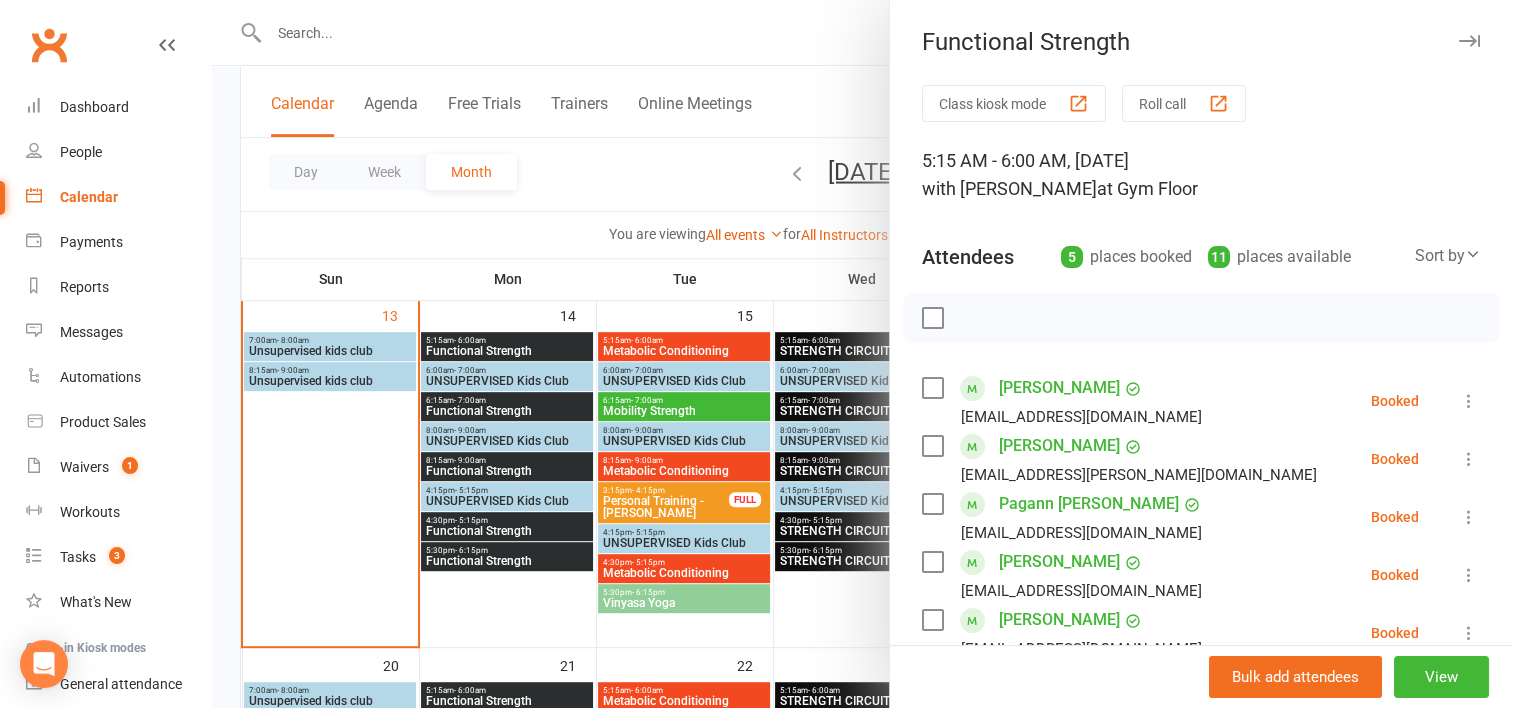 click at bounding box center (862, 354) 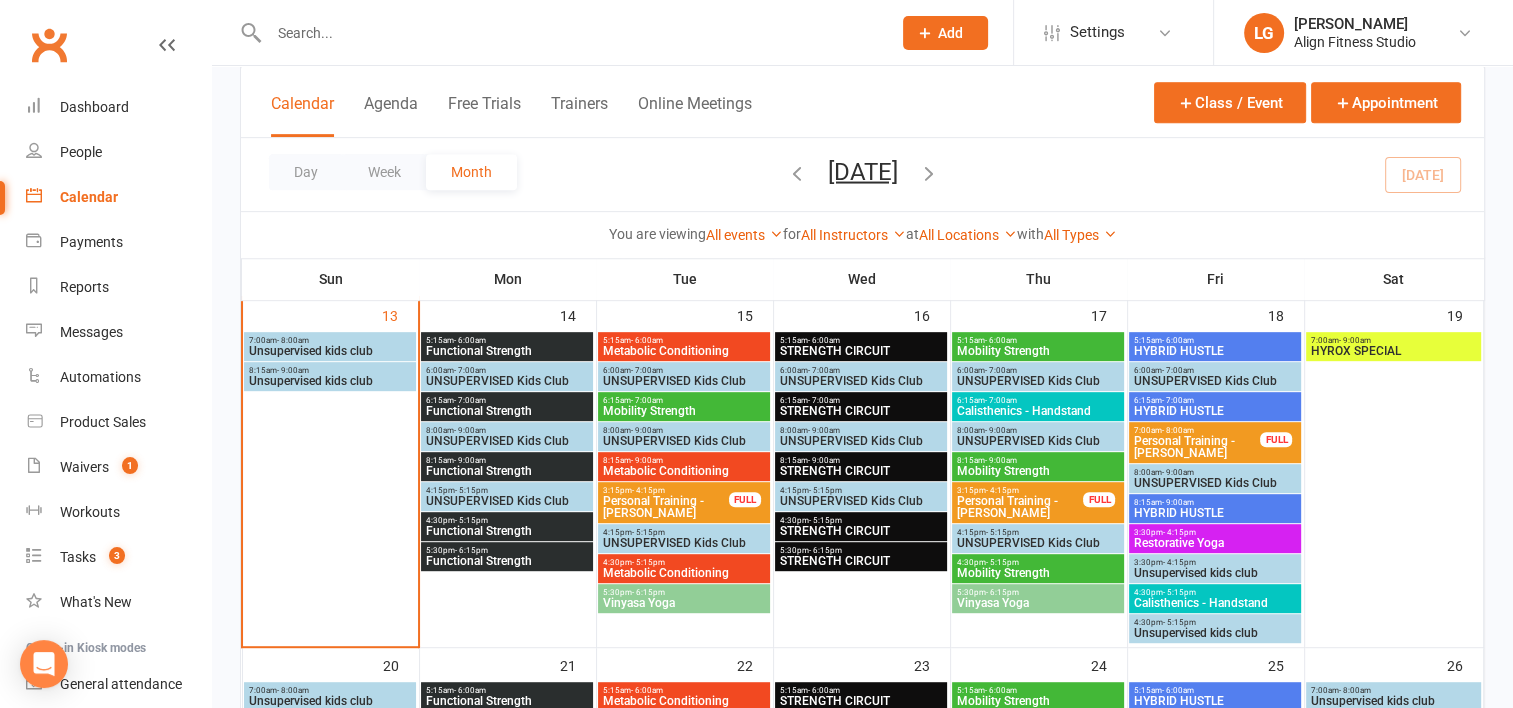 click on "Functional Strength" at bounding box center (507, 411) 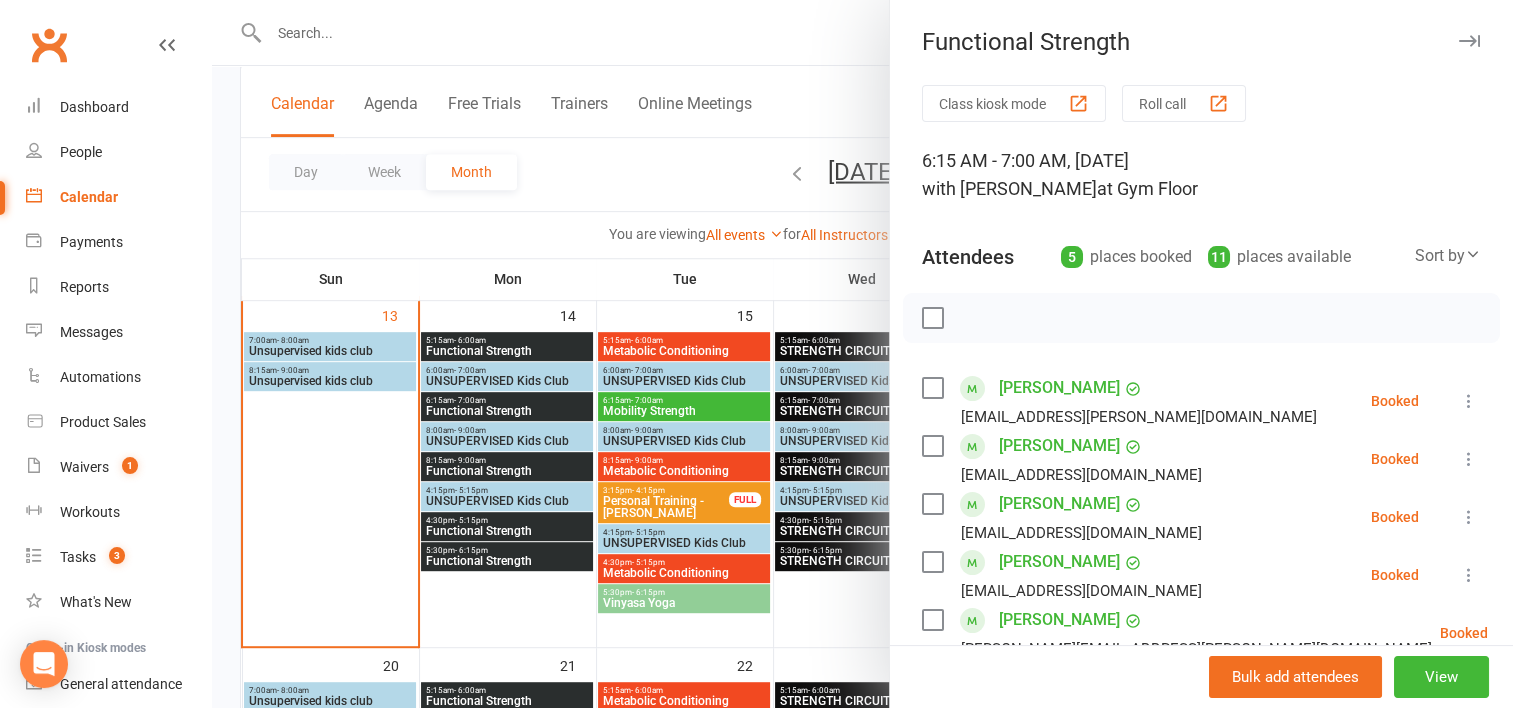 scroll, scrollTop: 142, scrollLeft: 0, axis: vertical 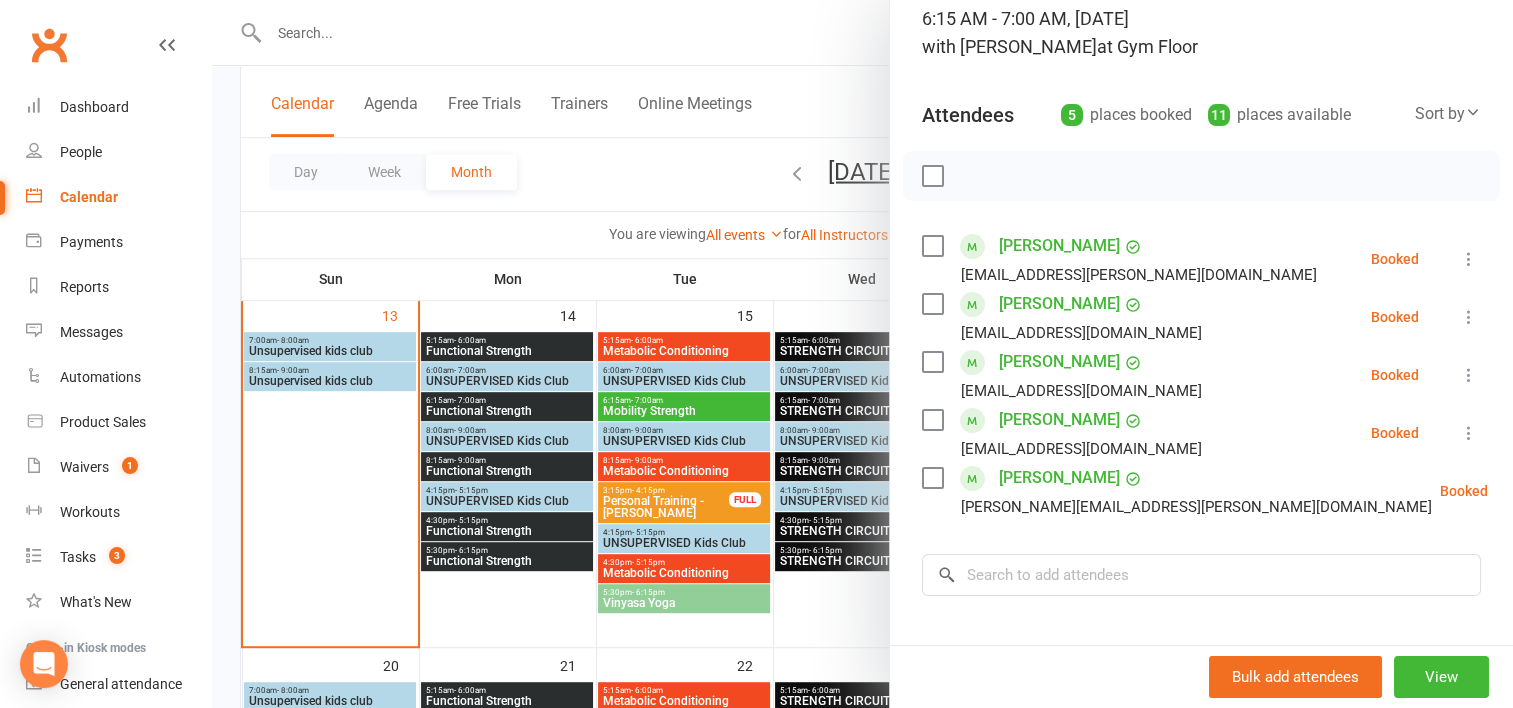 click at bounding box center (862, 354) 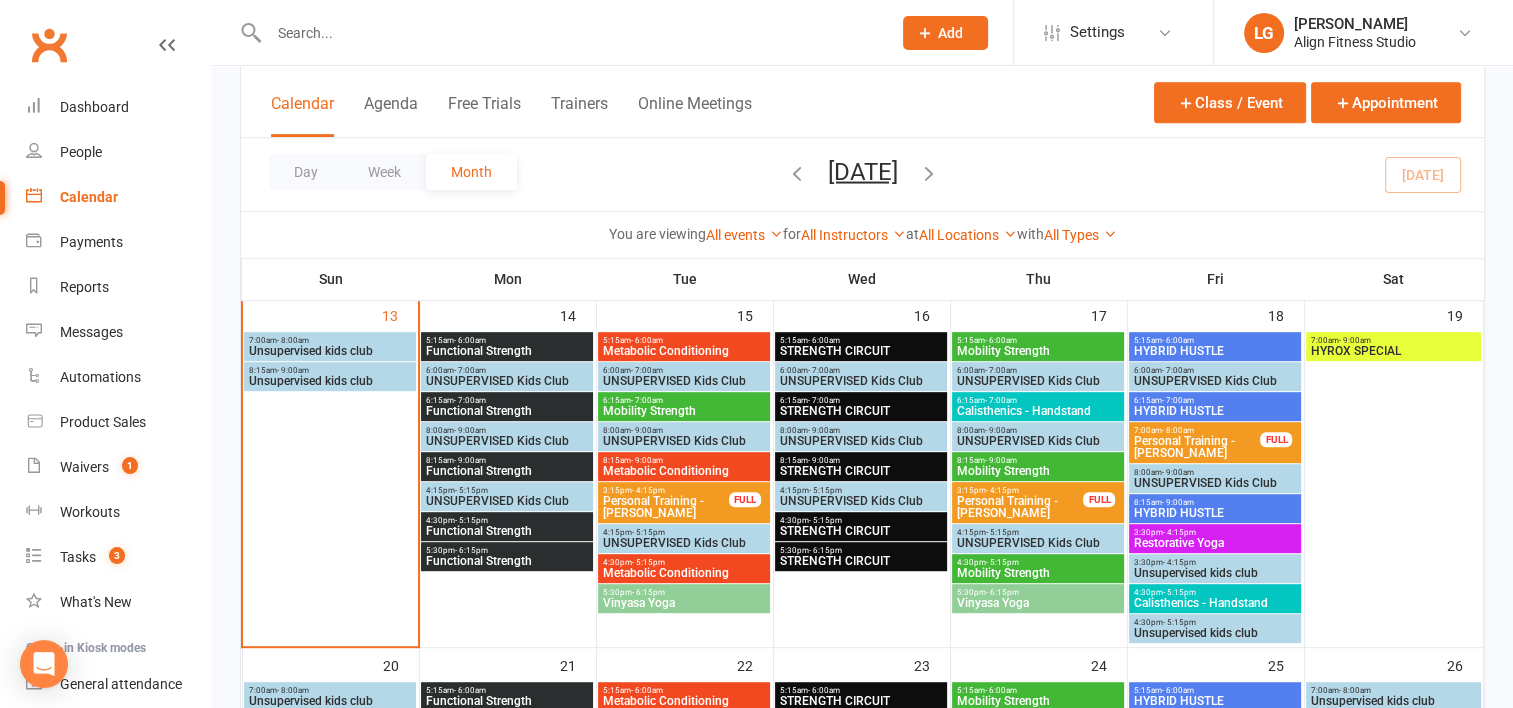 click on "- 9:00am" at bounding box center (470, 460) 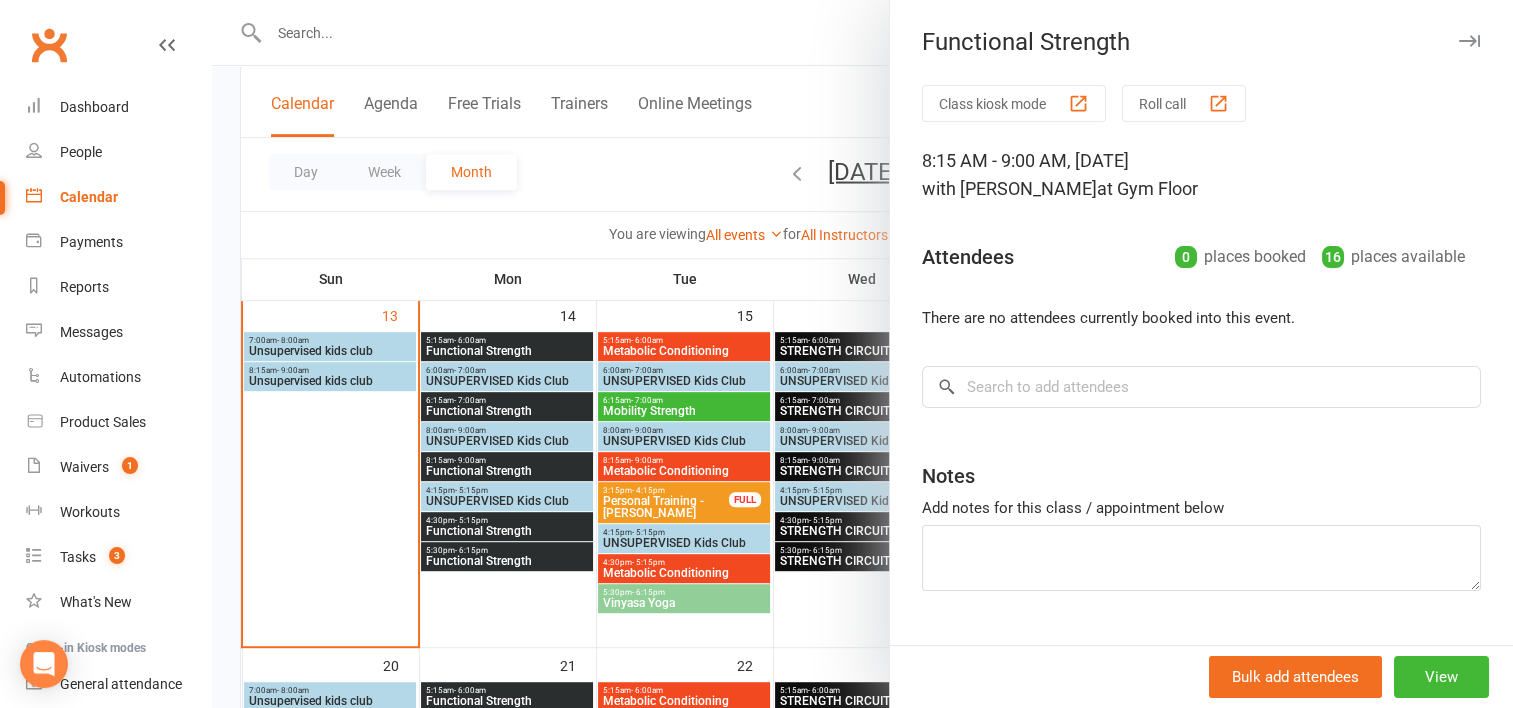 click at bounding box center [862, 354] 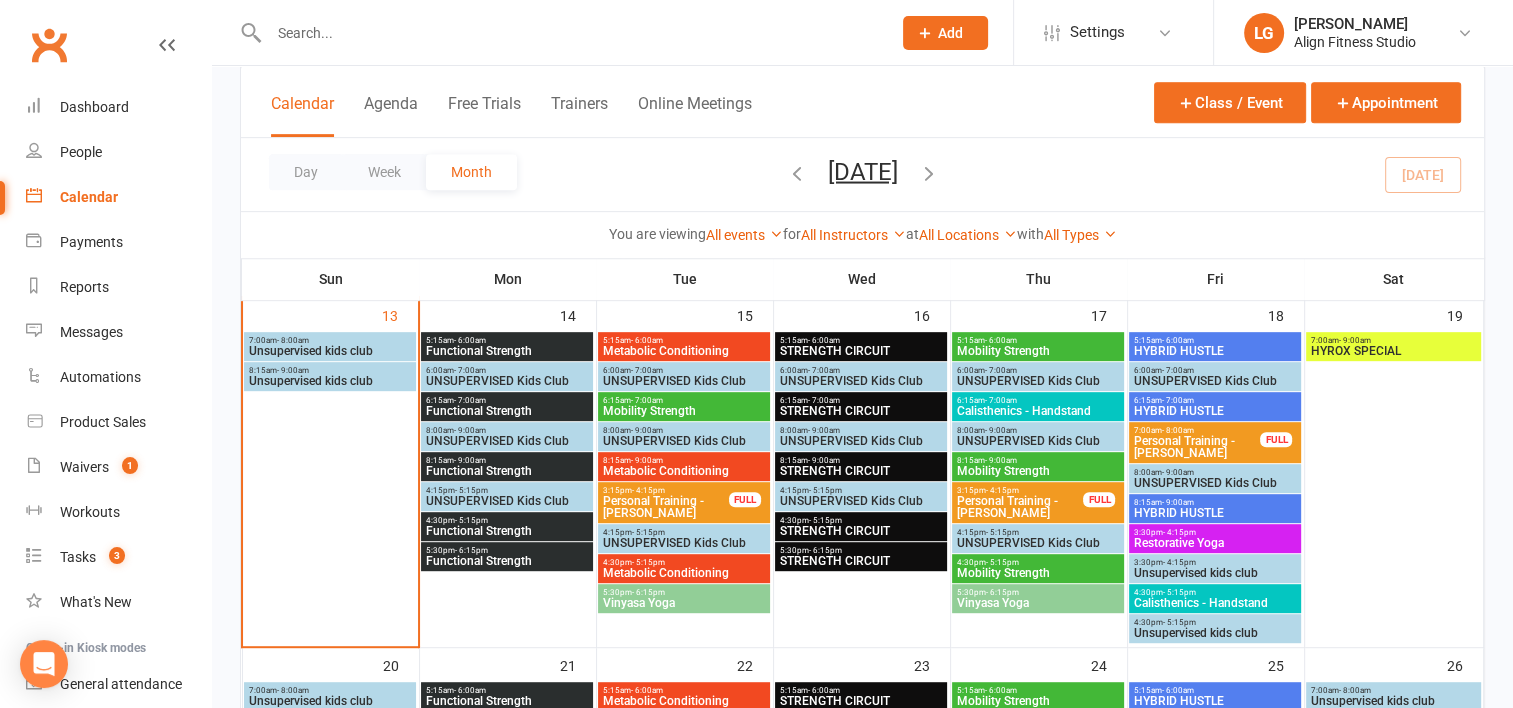click on "Functional Strength" at bounding box center (507, 531) 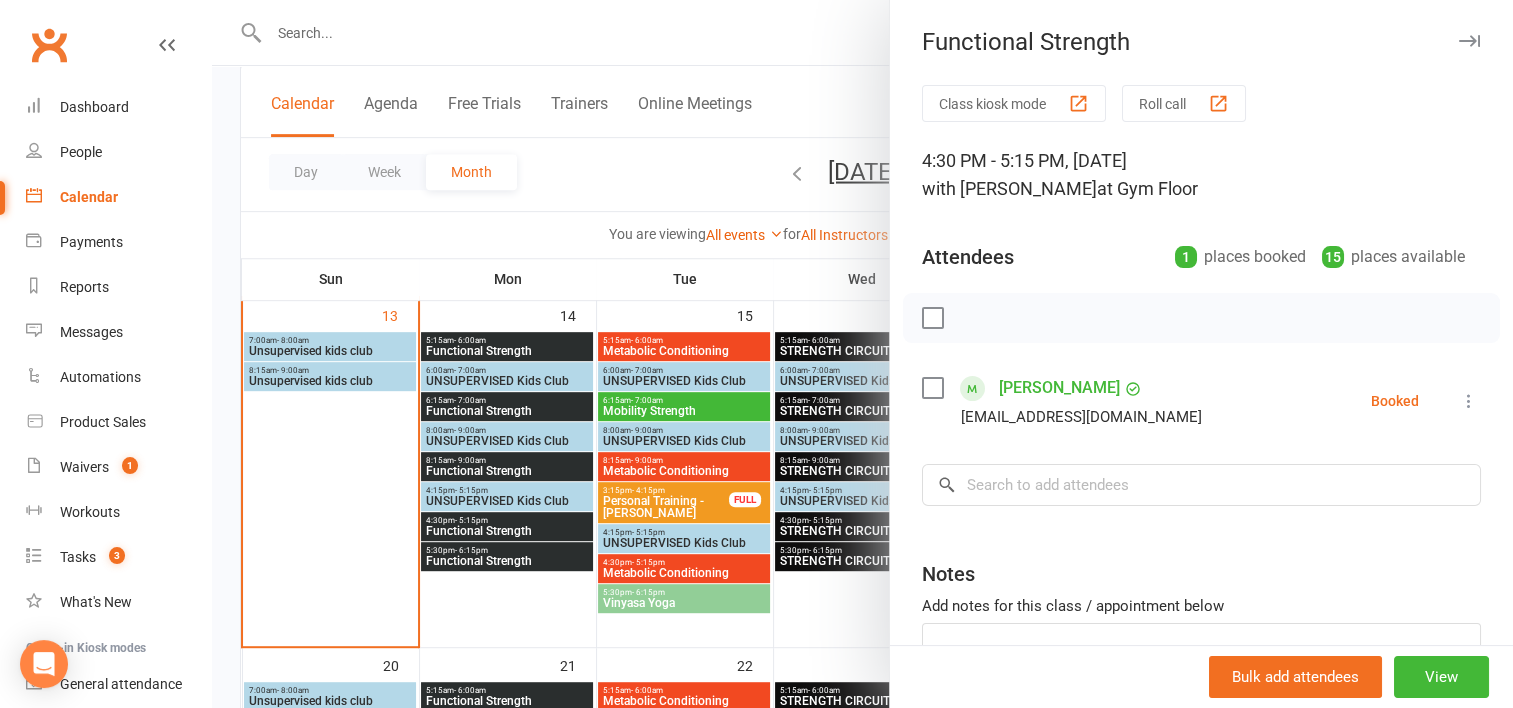 click at bounding box center [862, 354] 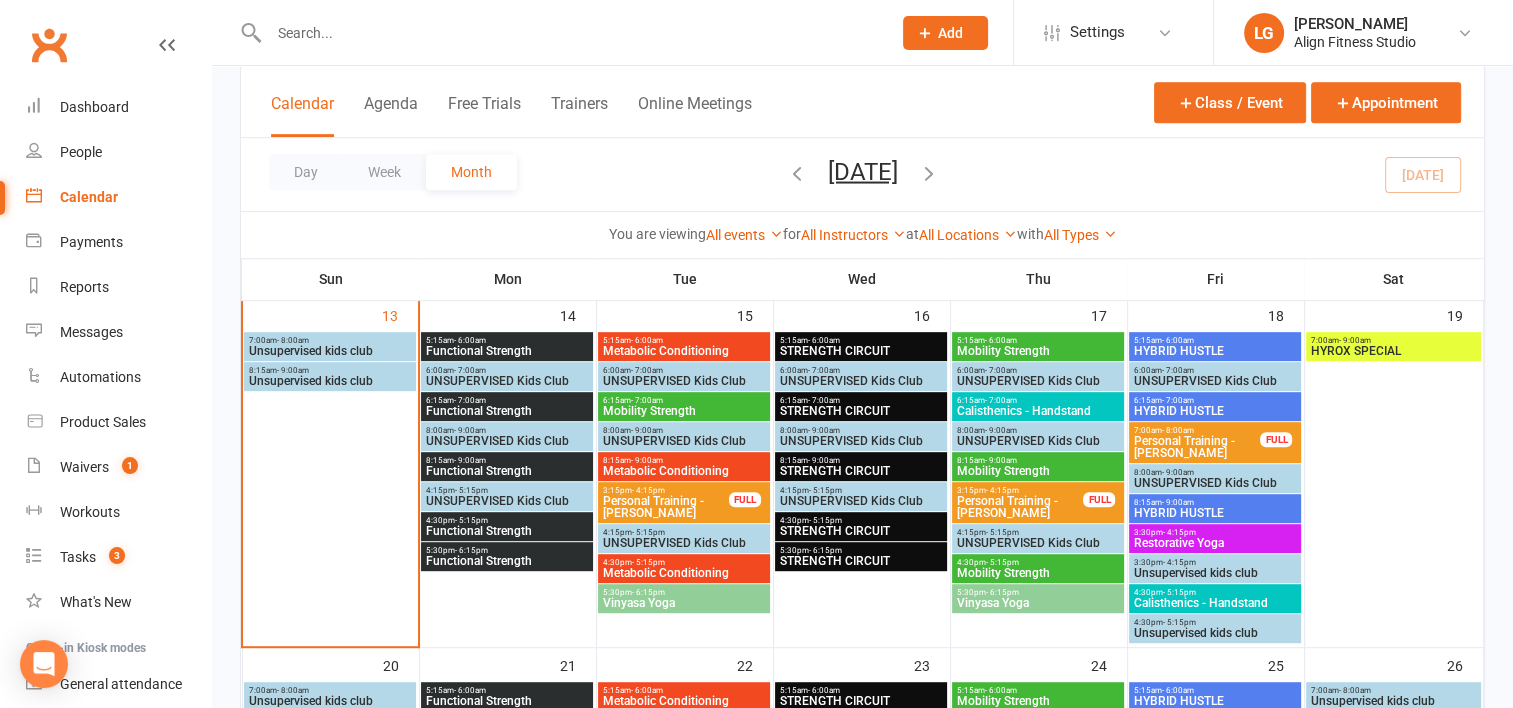 click on "Functional Strength" at bounding box center [507, 561] 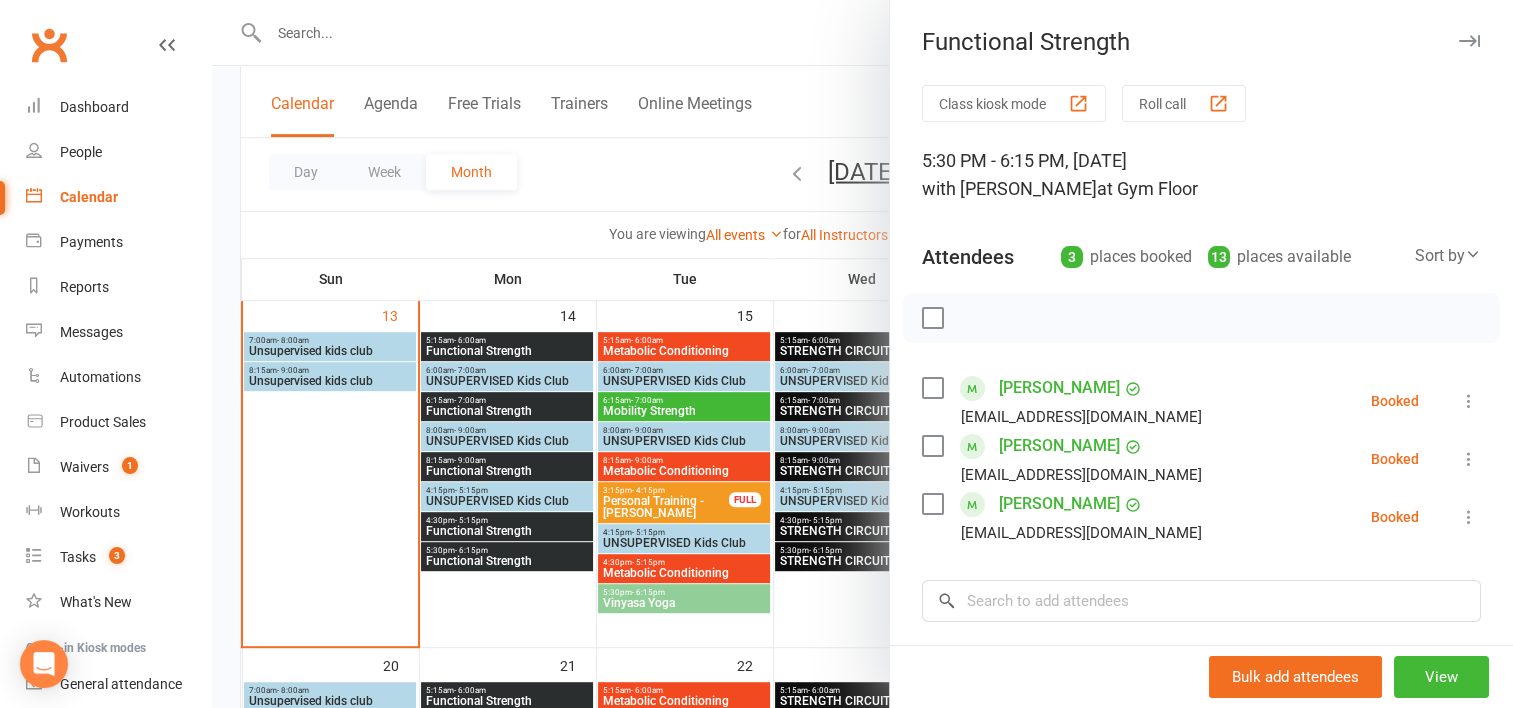 click at bounding box center (862, 354) 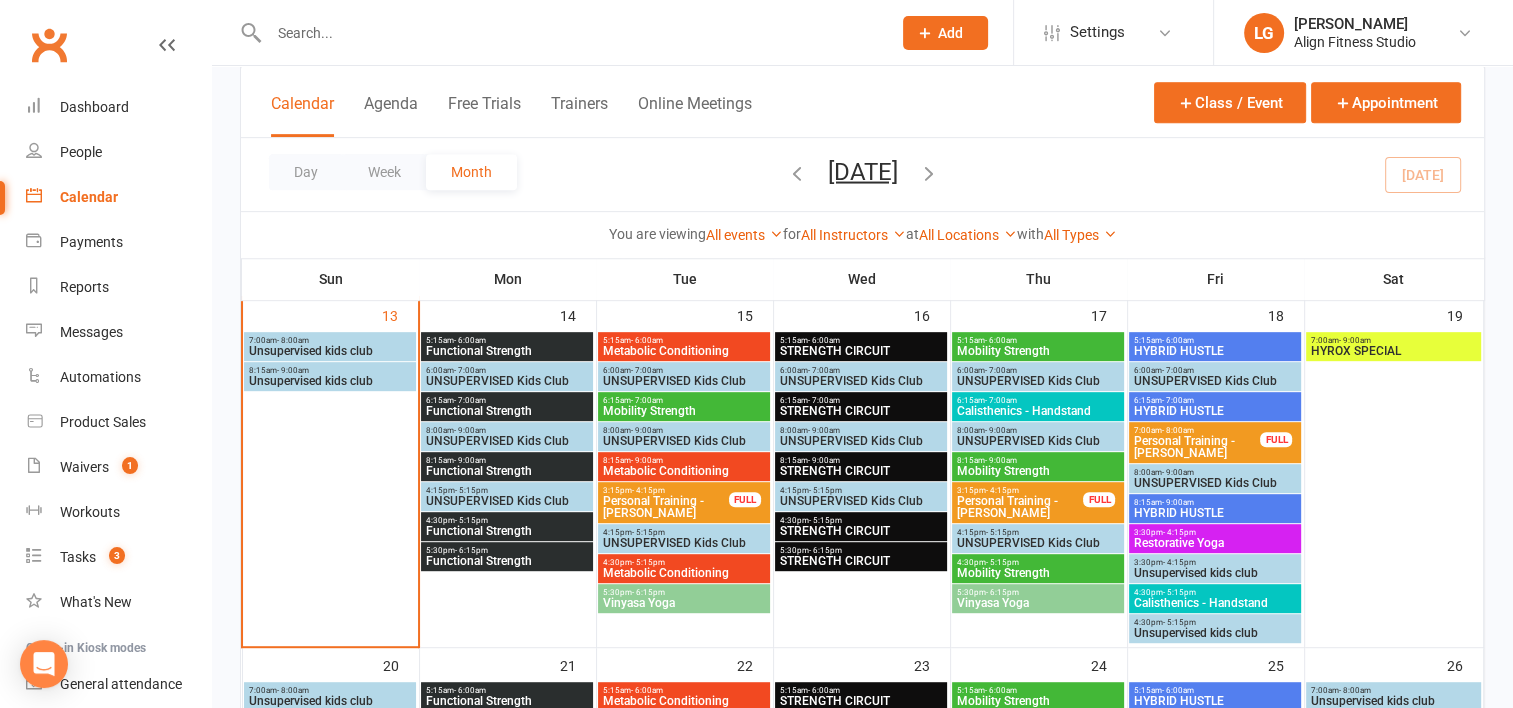 click on "Vinyasa Yoga" at bounding box center [684, 603] 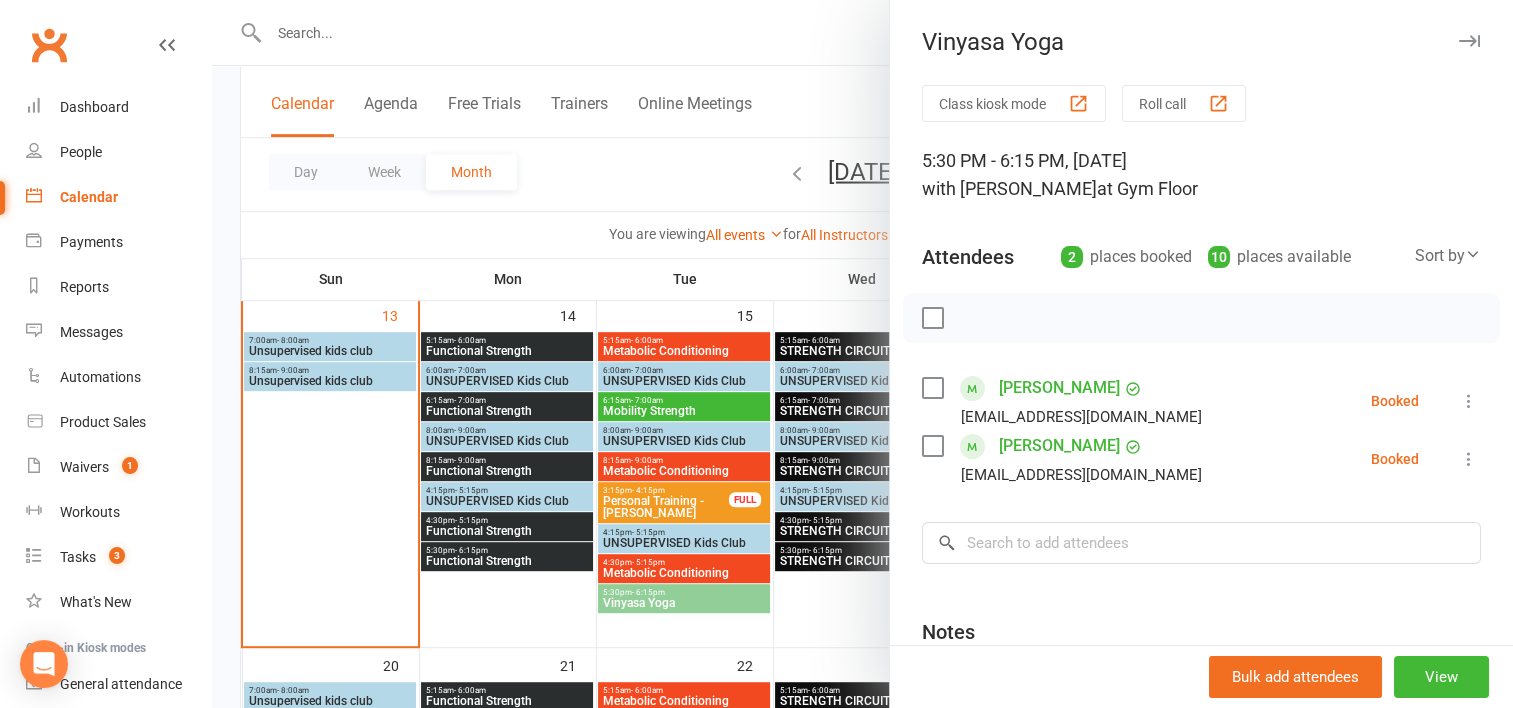 click at bounding box center [862, 354] 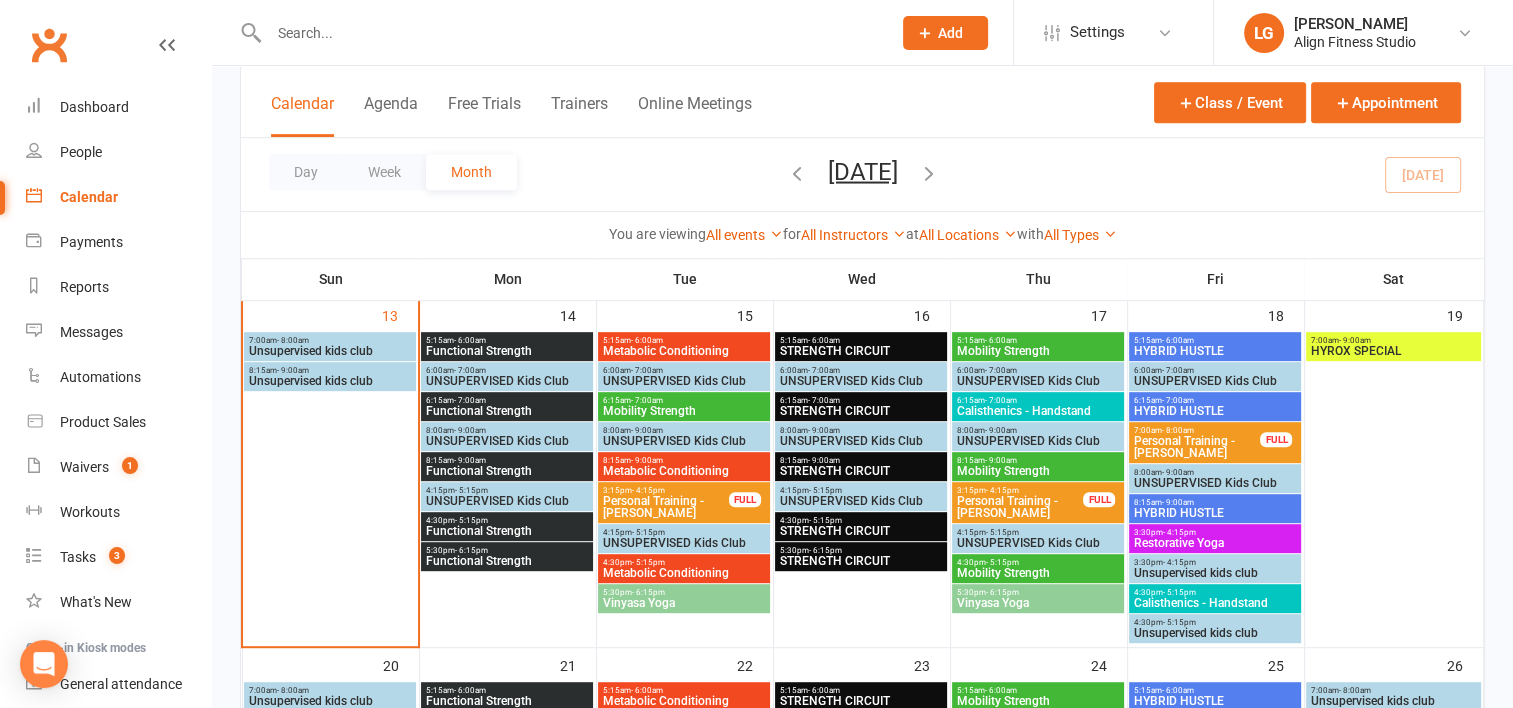 click on "Metabolic Conditioning" at bounding box center [684, 573] 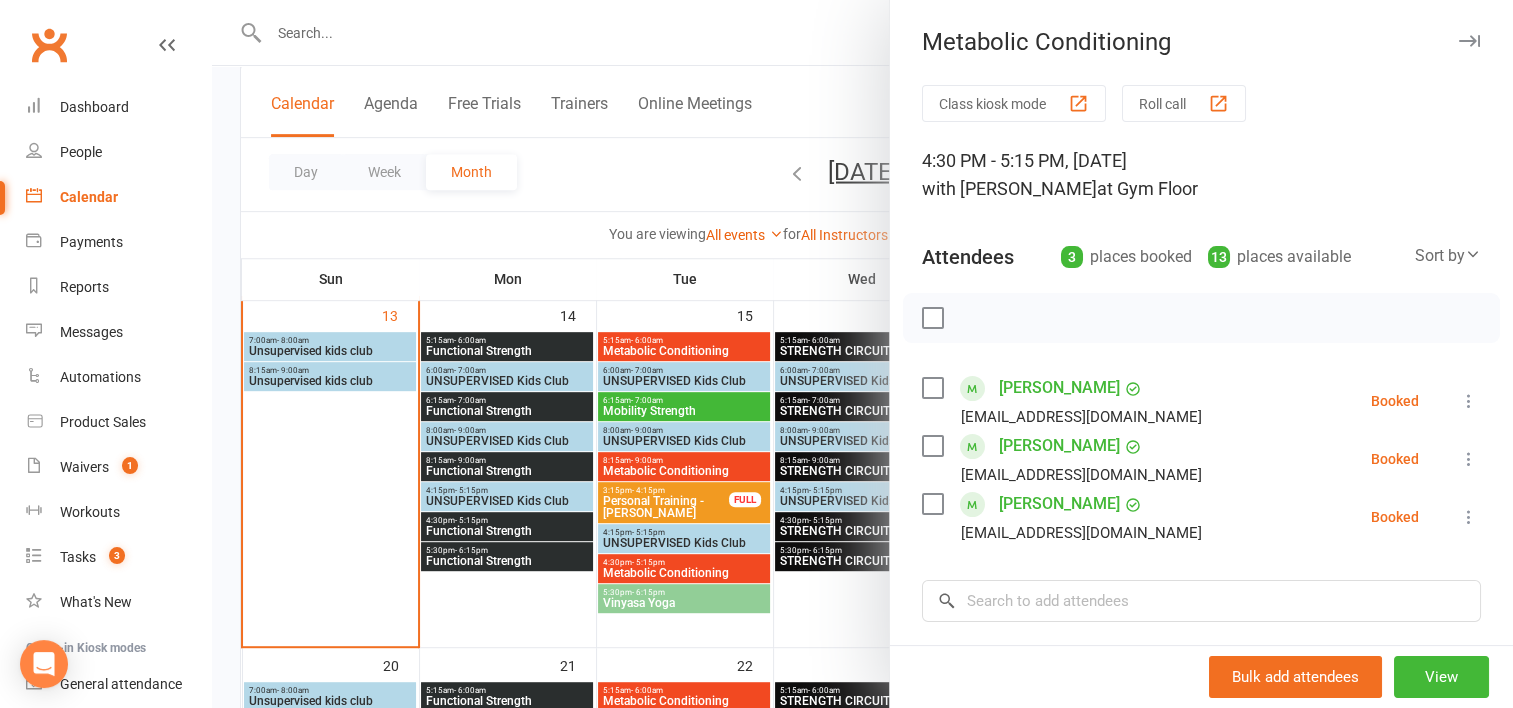 click at bounding box center [862, 354] 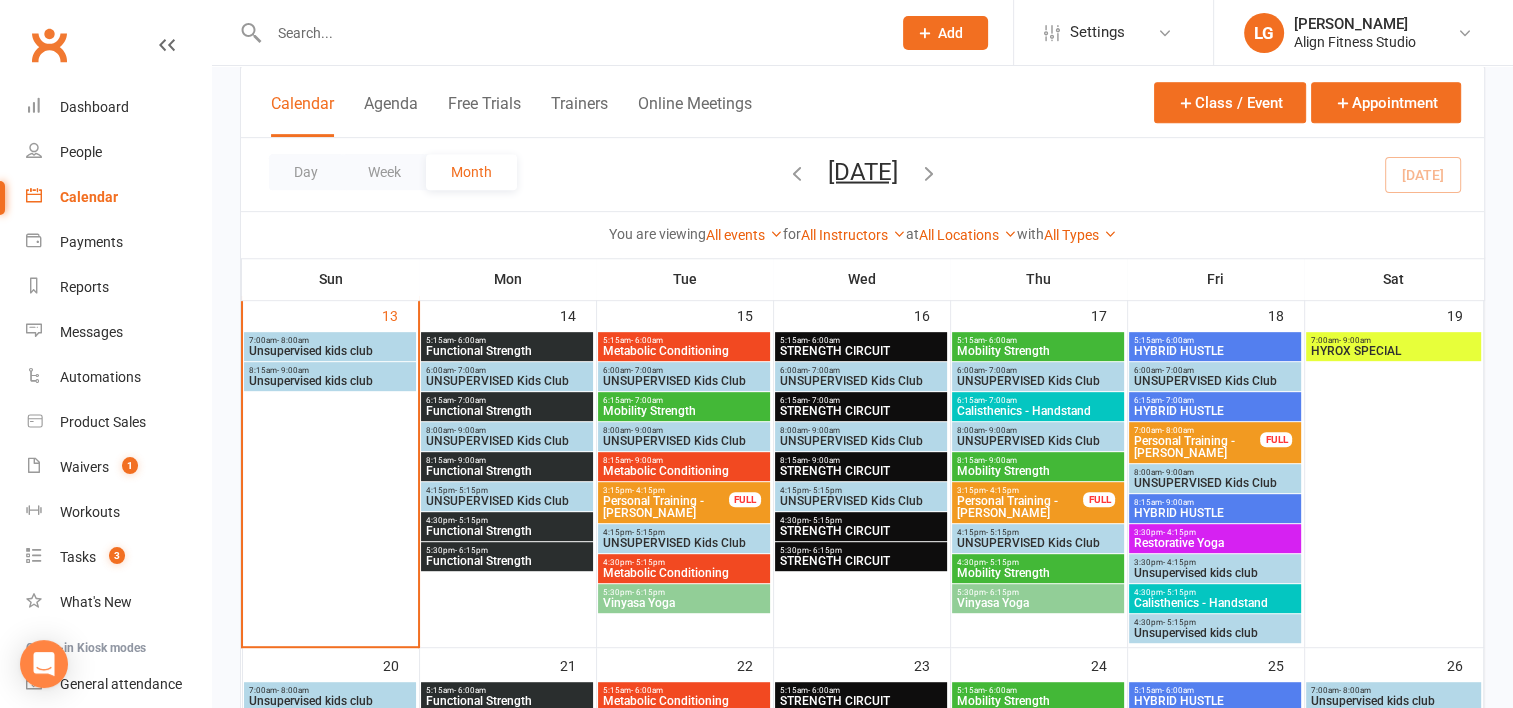 click on "Vinyasa Yoga" at bounding box center [1038, 603] 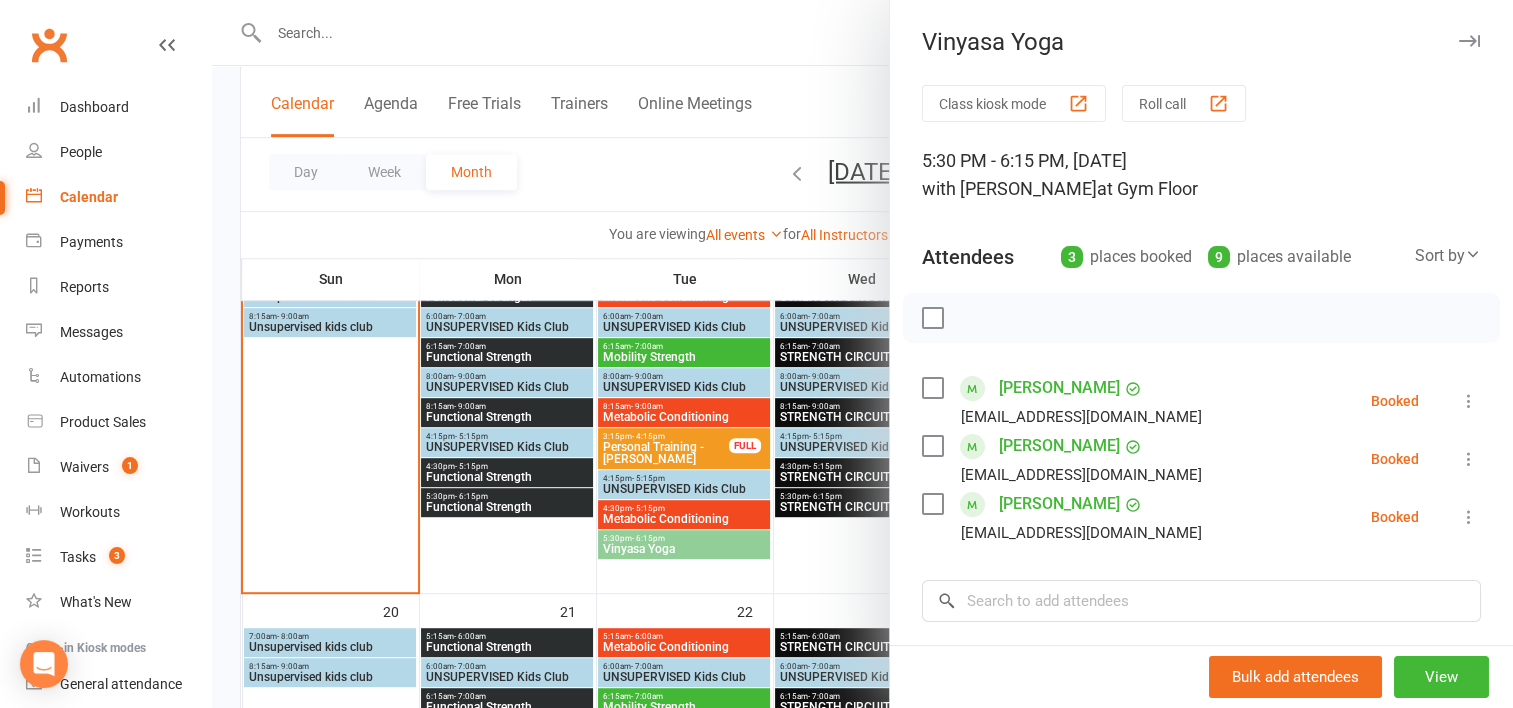 scroll, scrollTop: 979, scrollLeft: 0, axis: vertical 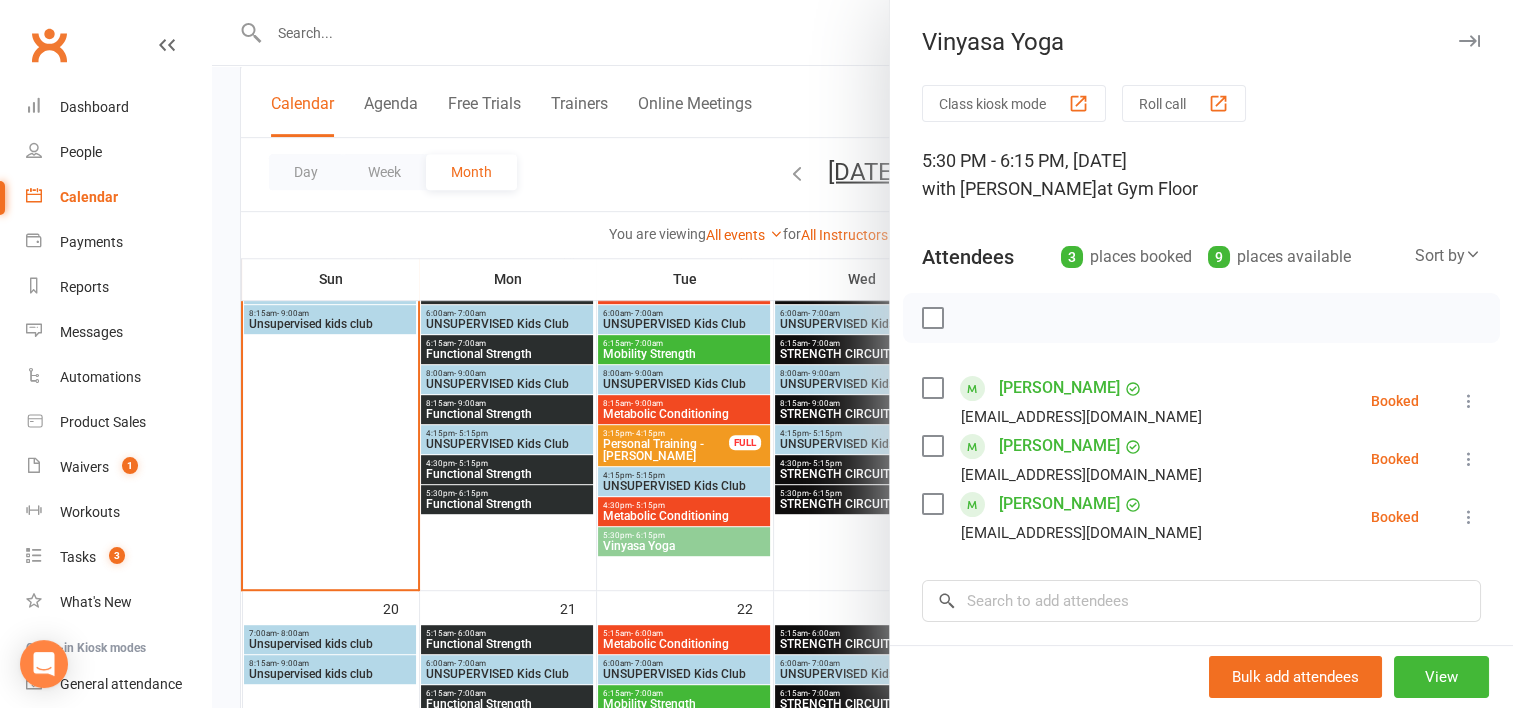 click at bounding box center [862, 354] 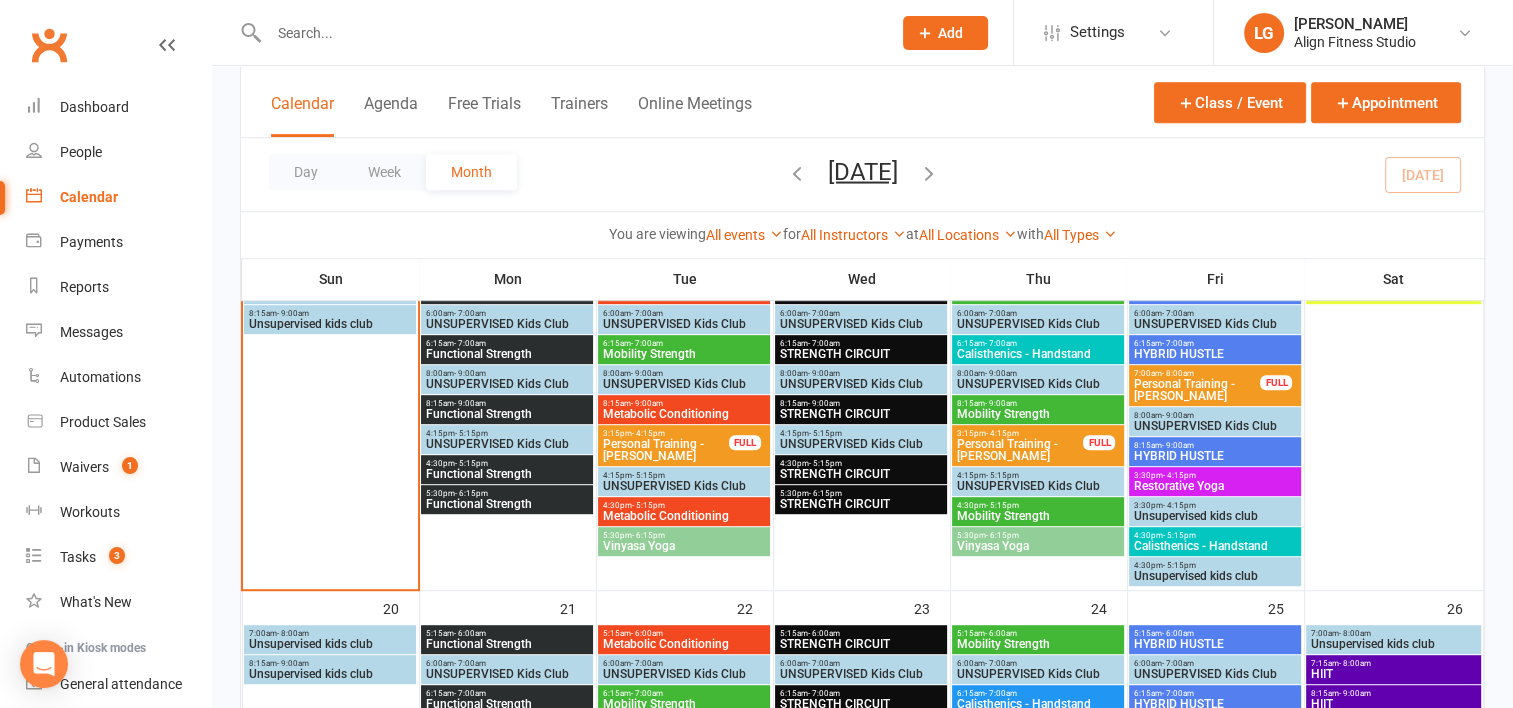 click on "Vinyasa Yoga" at bounding box center (1038, 546) 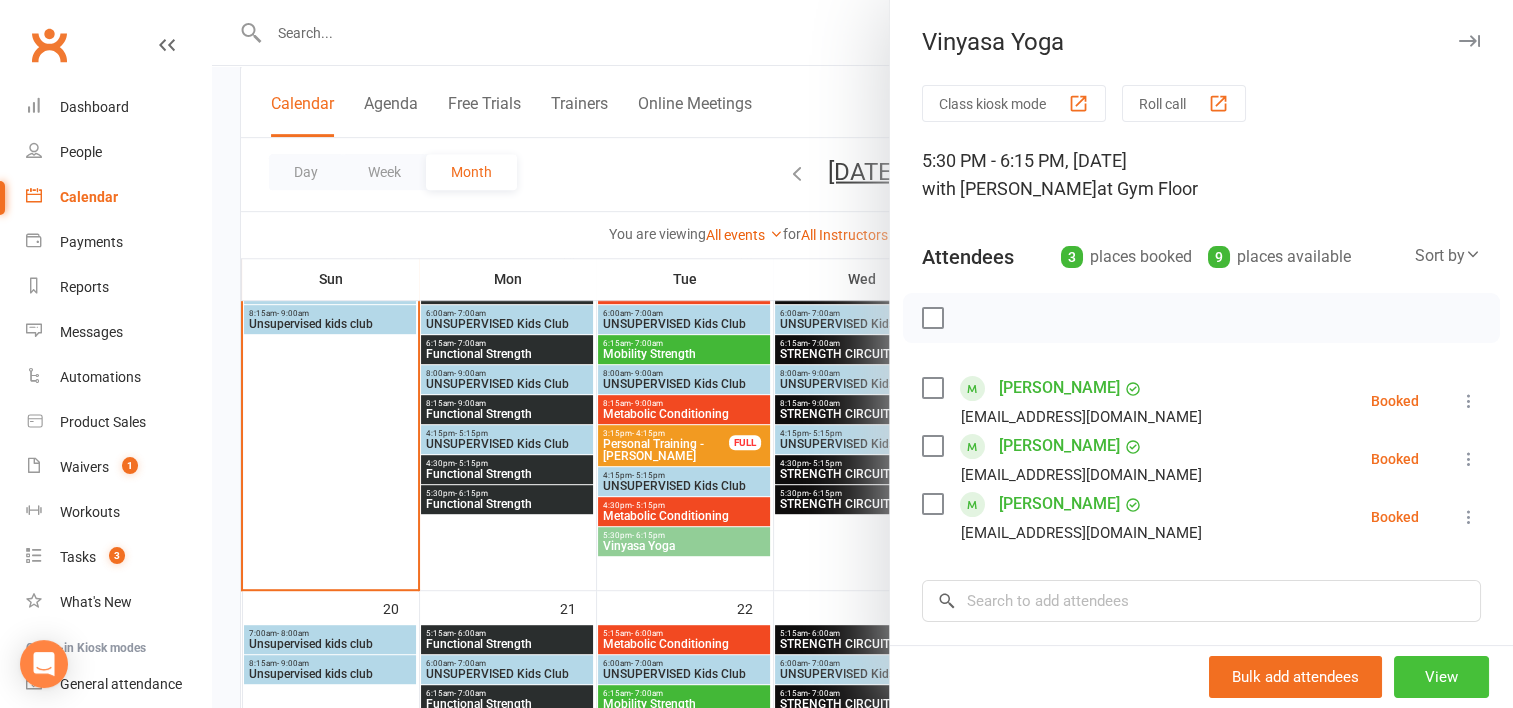 click on "View" at bounding box center [1441, 677] 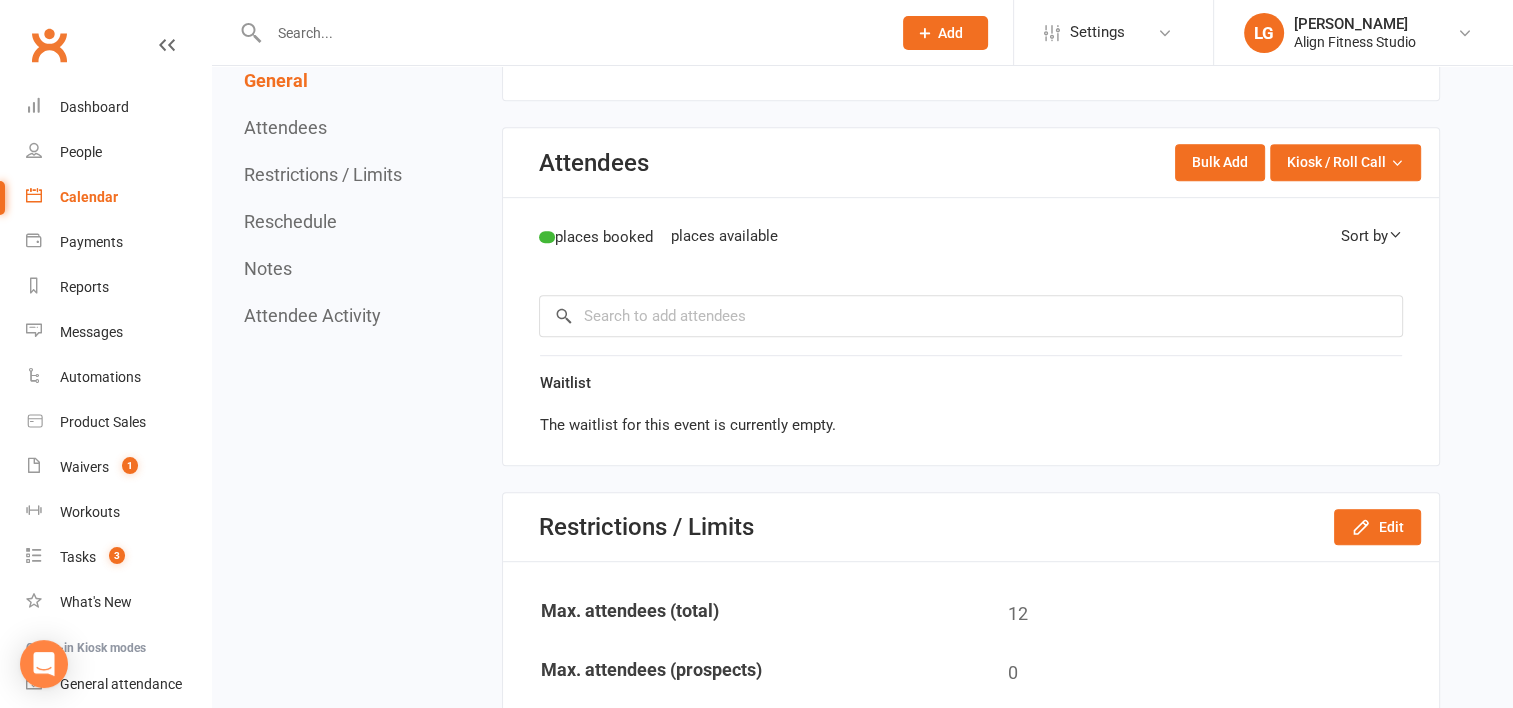 scroll, scrollTop: 0, scrollLeft: 0, axis: both 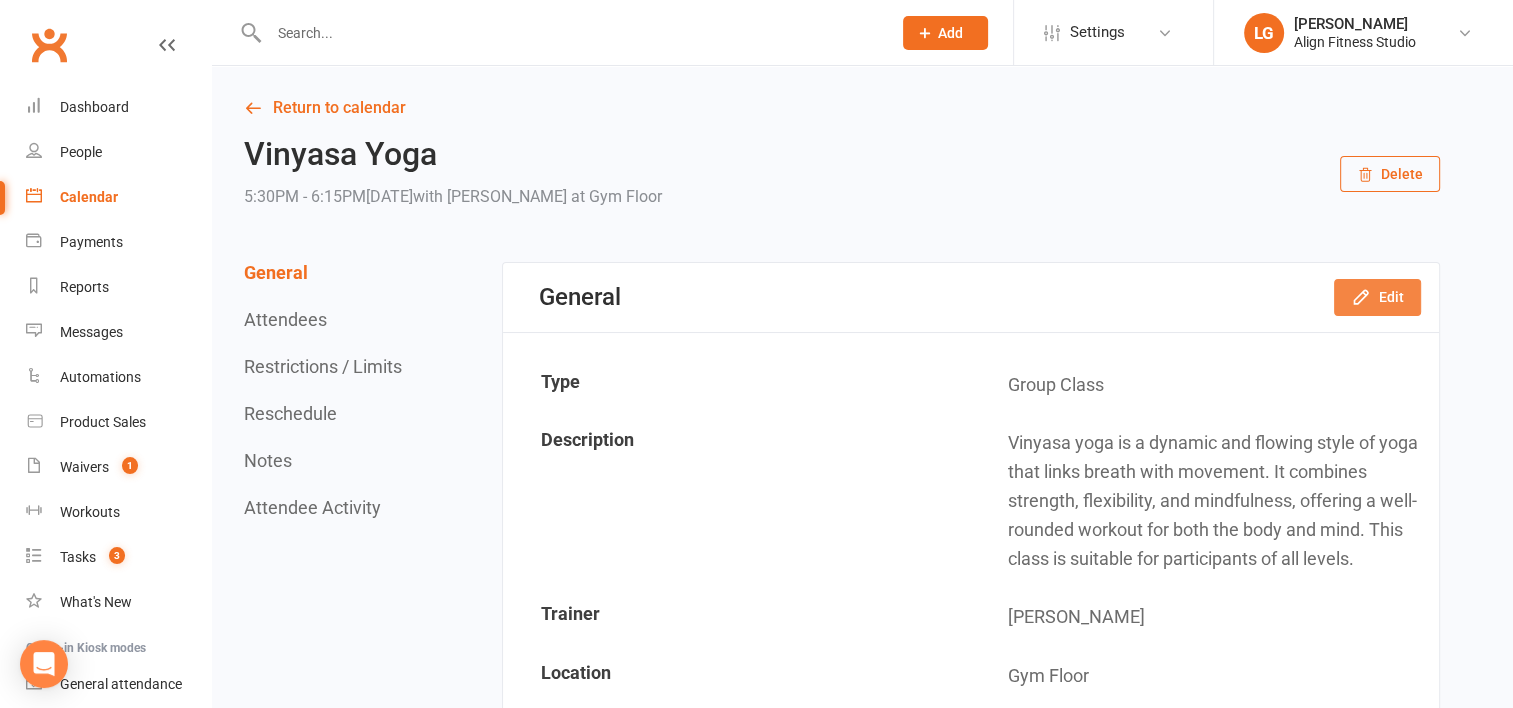 click 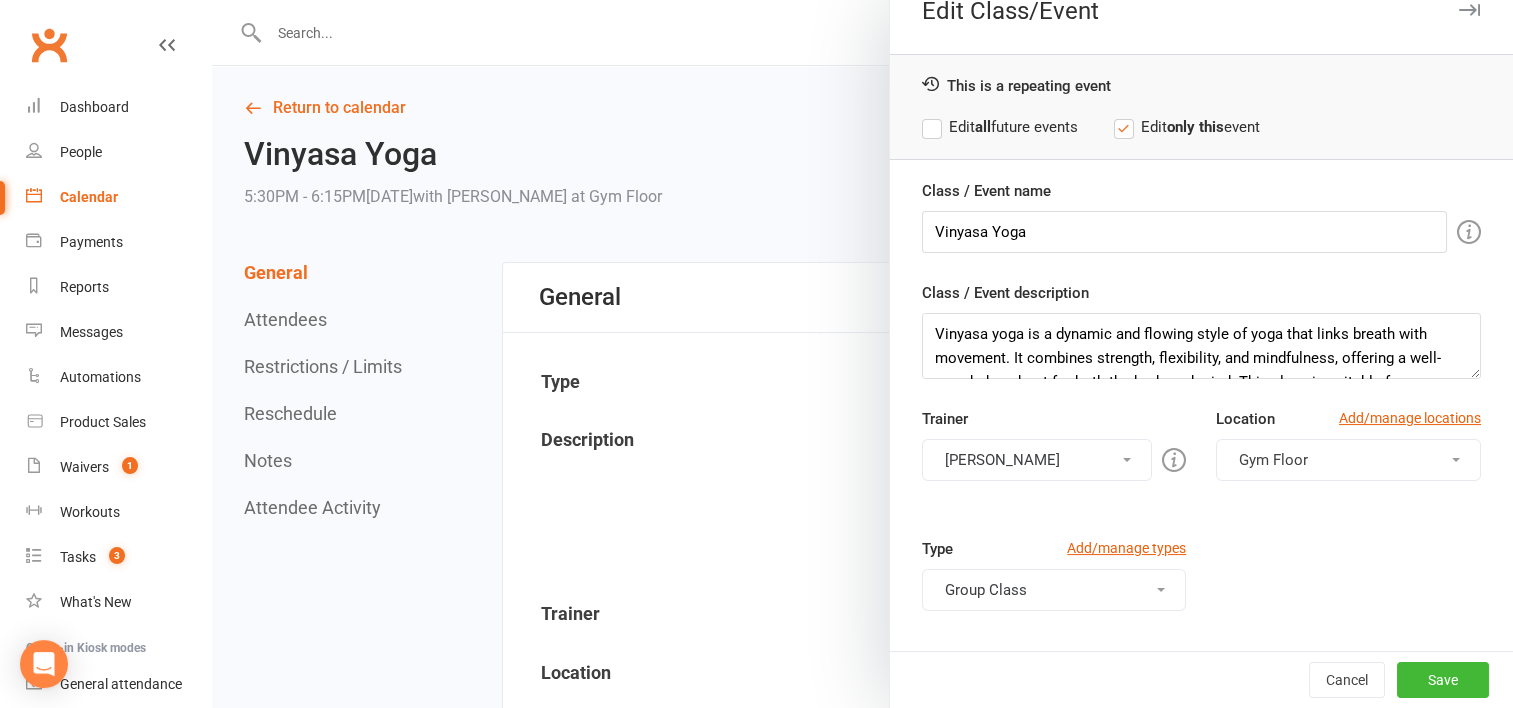 scroll, scrollTop: 32, scrollLeft: 0, axis: vertical 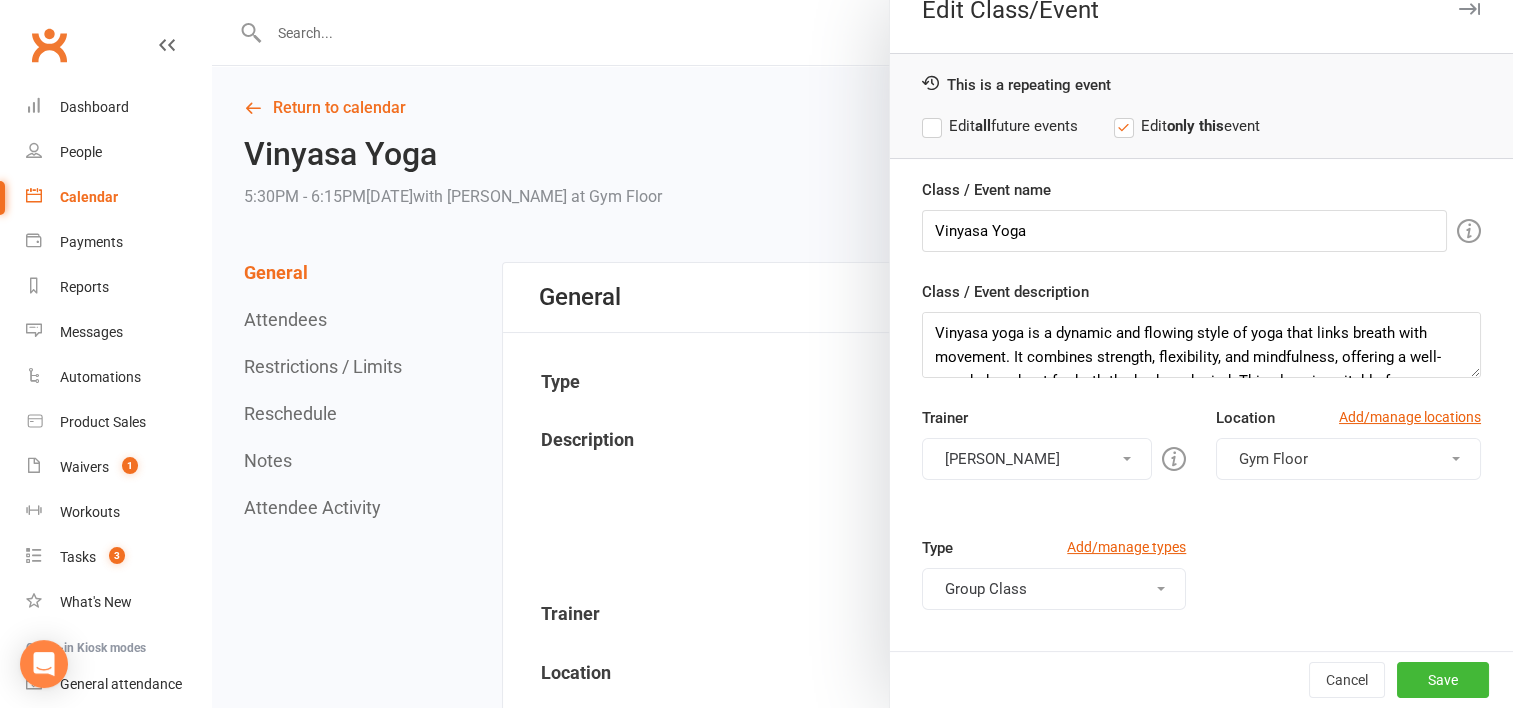 click on "[PERSON_NAME]" at bounding box center [1037, 459] 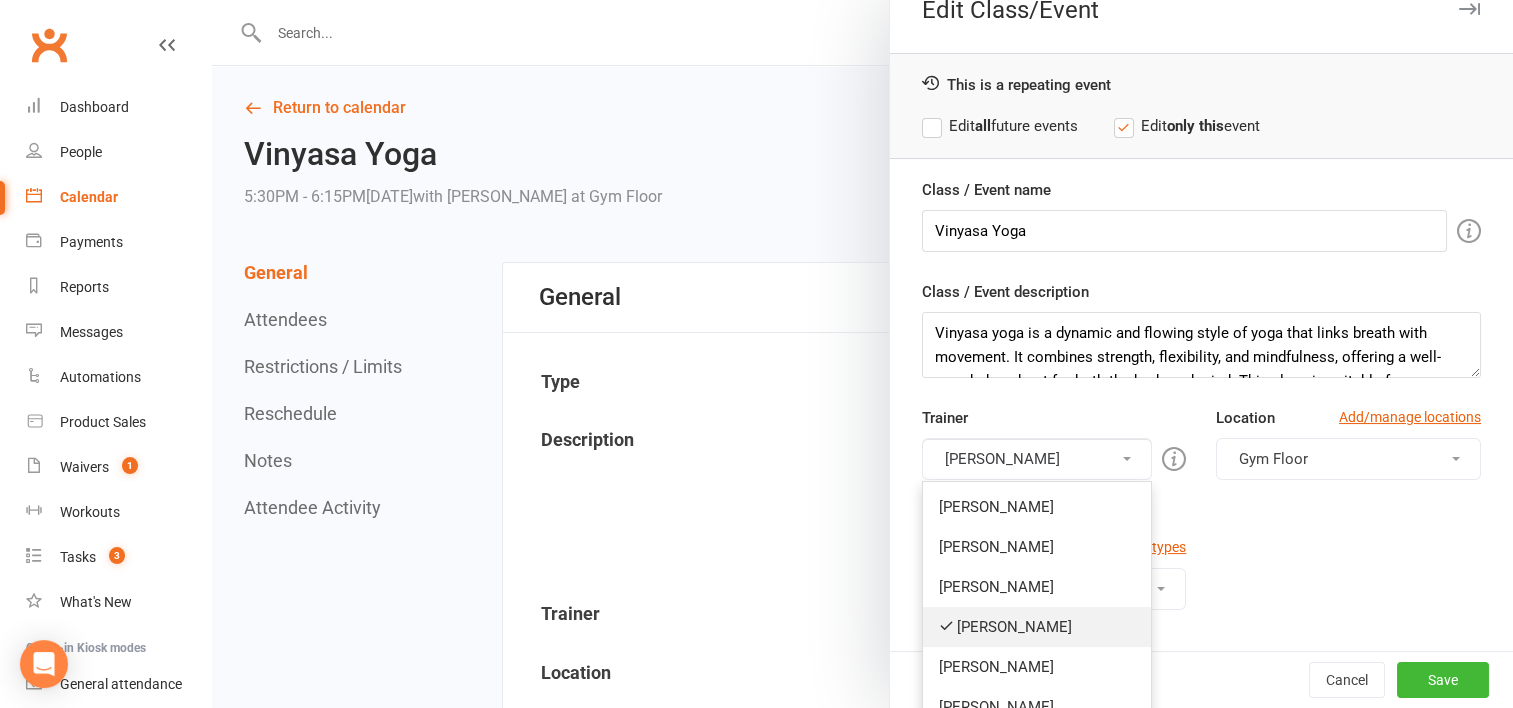 click on "[PERSON_NAME]" at bounding box center [1037, 627] 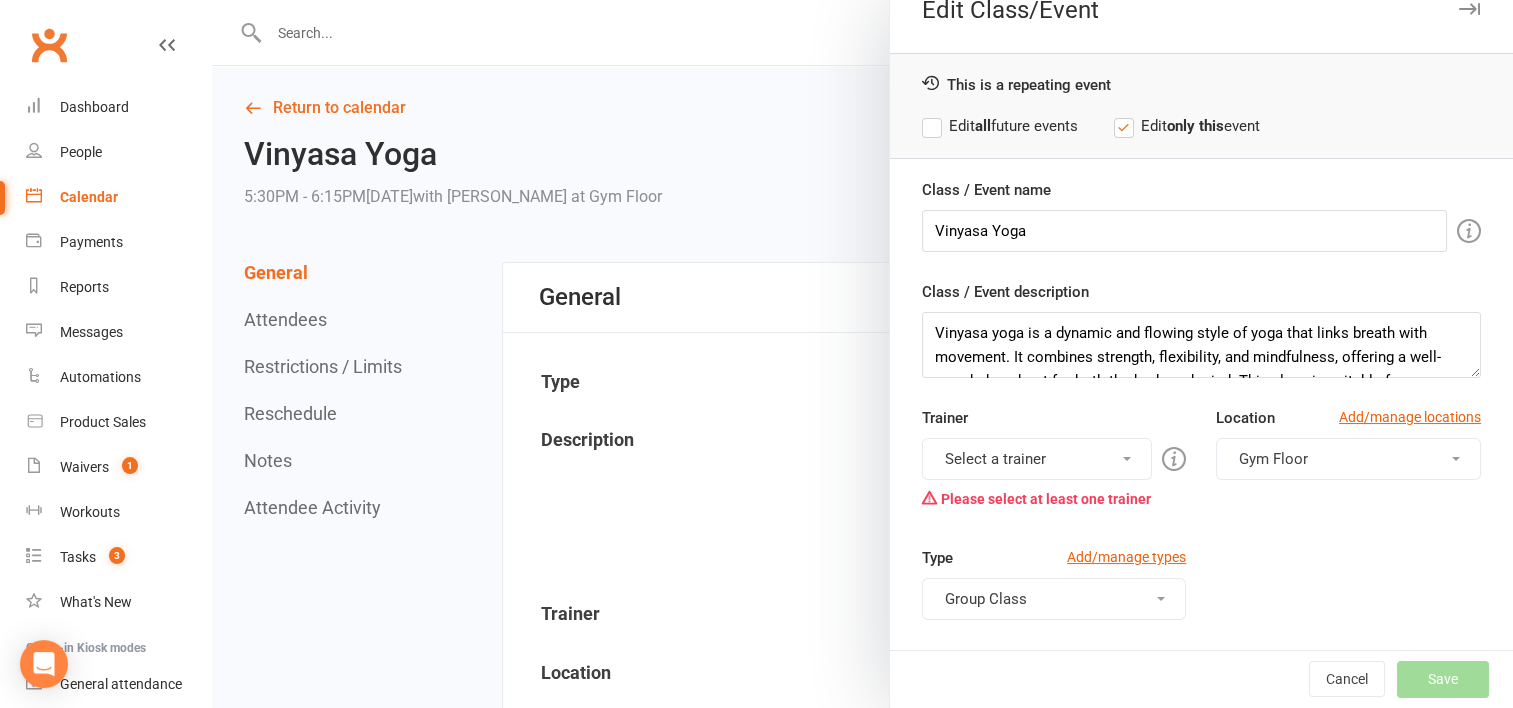 click on "Select a trainer" at bounding box center [1037, 459] 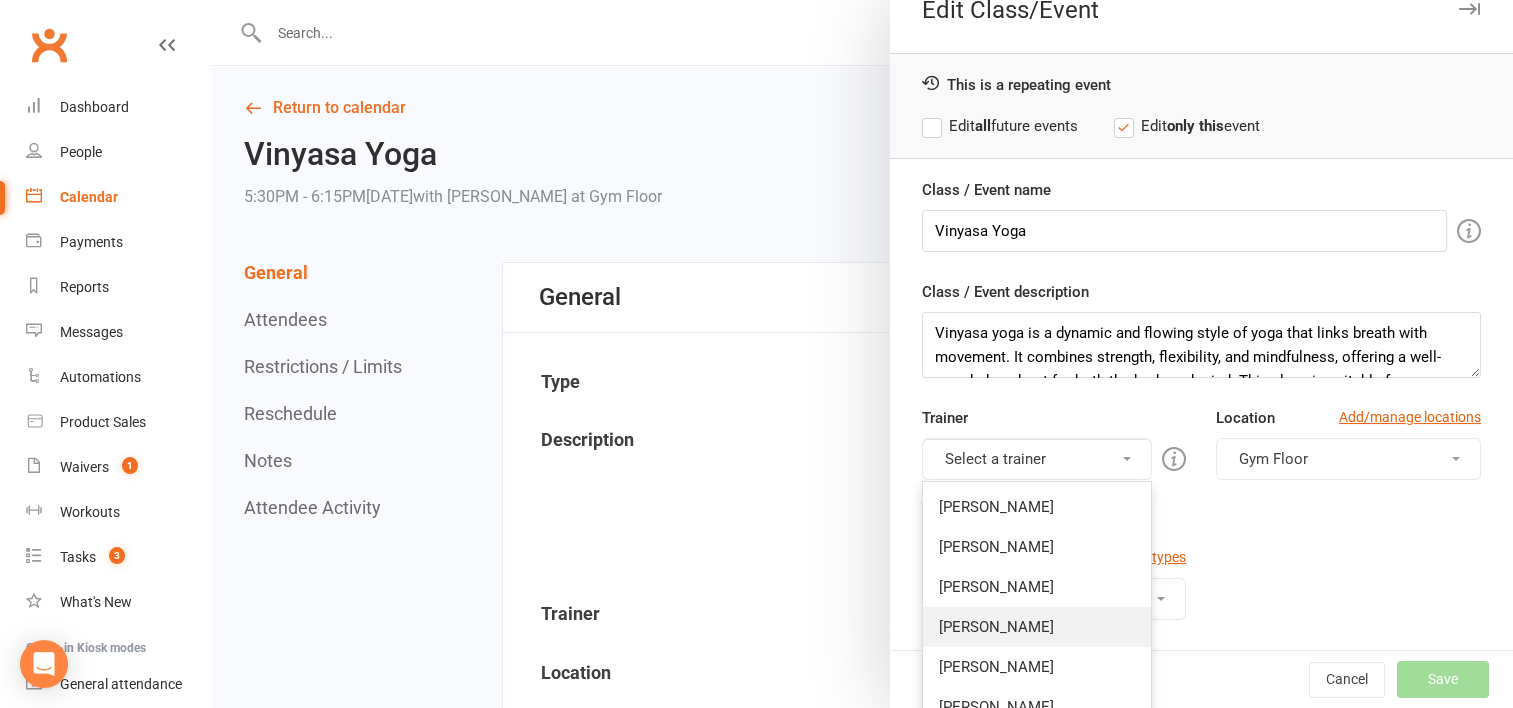 click on "[PERSON_NAME]" at bounding box center (1037, 627) 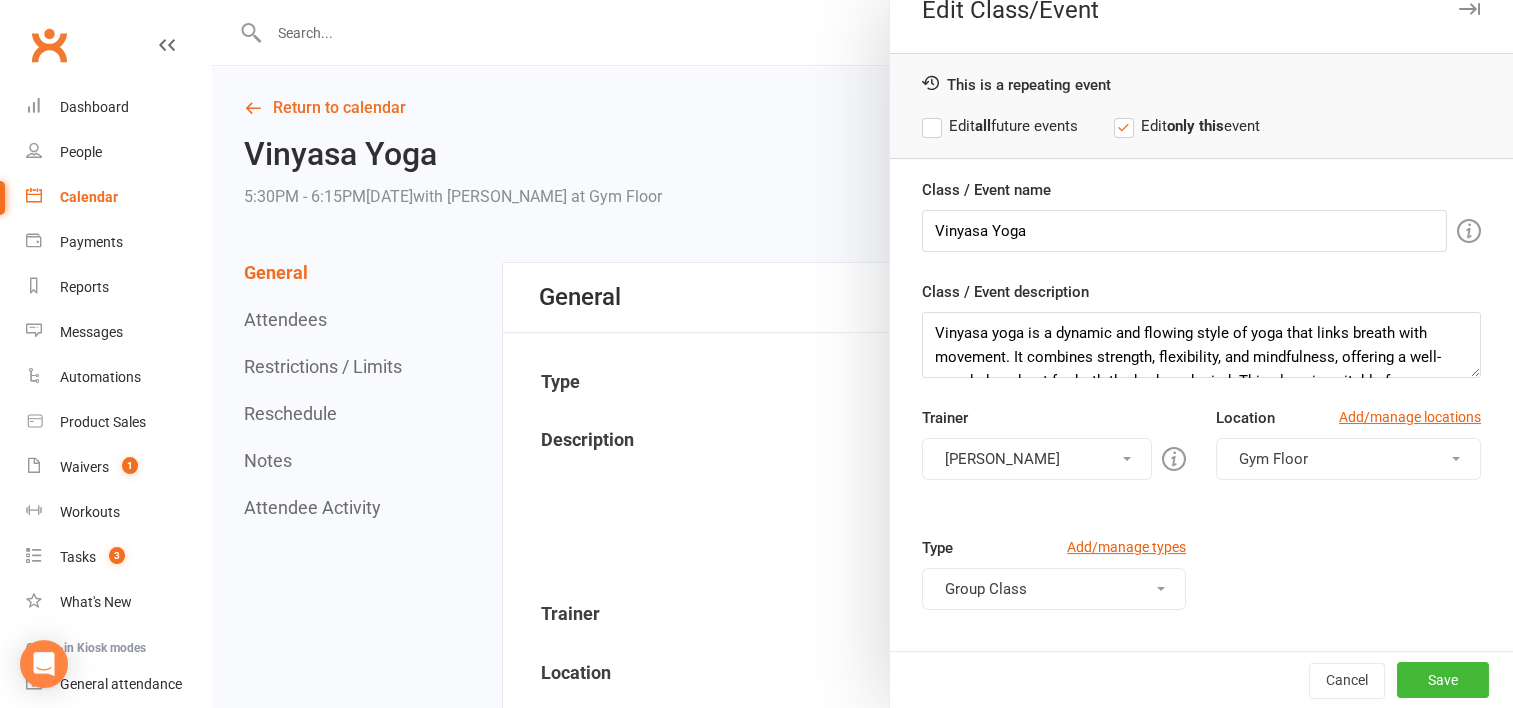 click on "[PERSON_NAME]" at bounding box center [1037, 459] 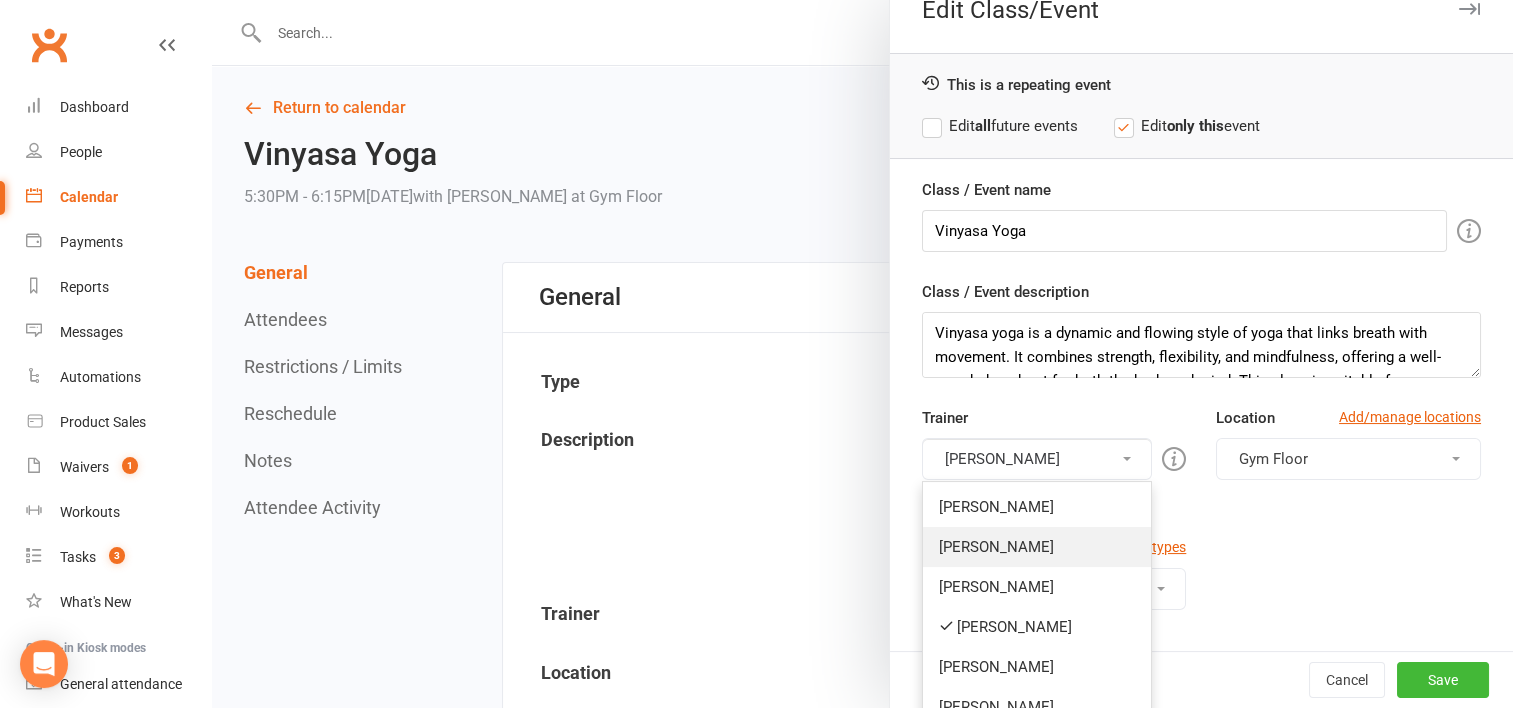 click on "[PERSON_NAME]" at bounding box center [1037, 547] 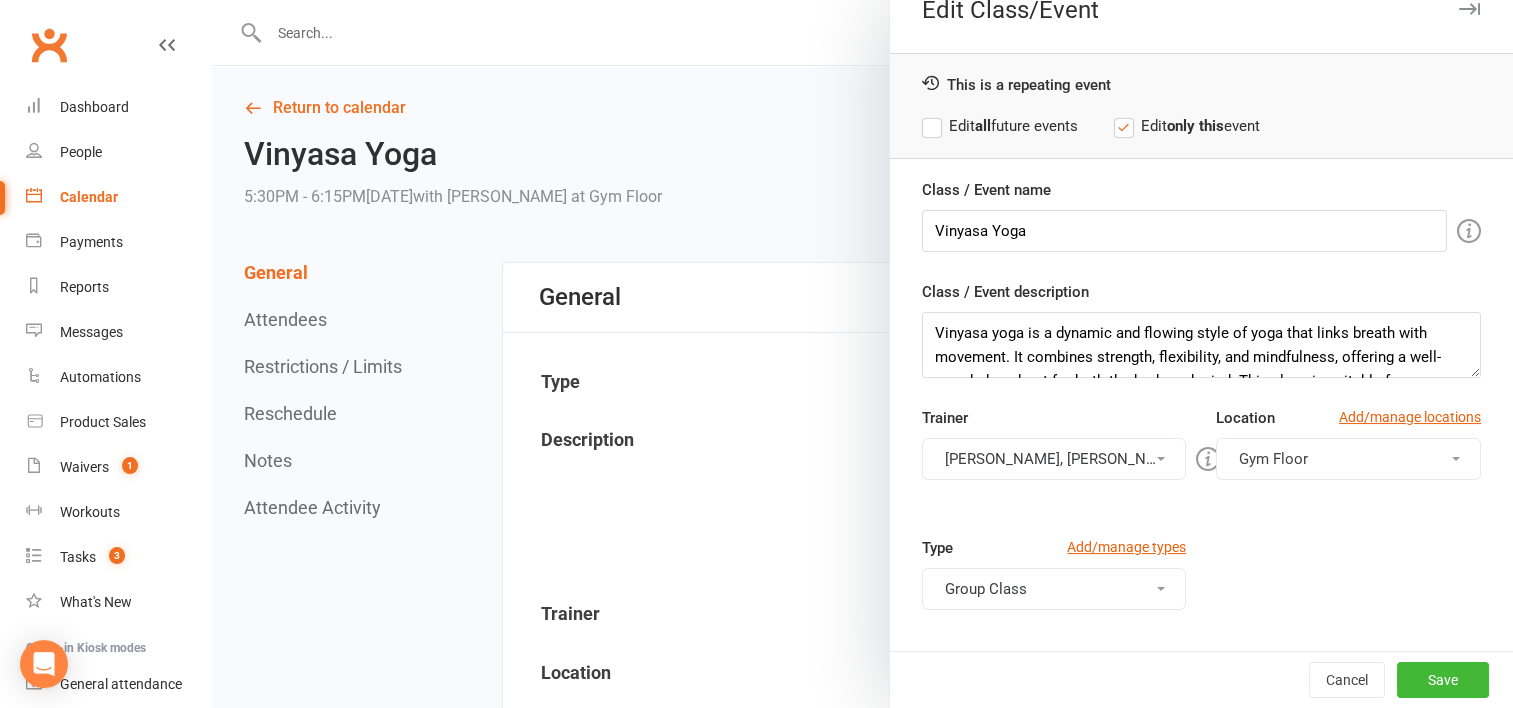 click on "[PERSON_NAME], [PERSON_NAME]" at bounding box center [1054, 459] 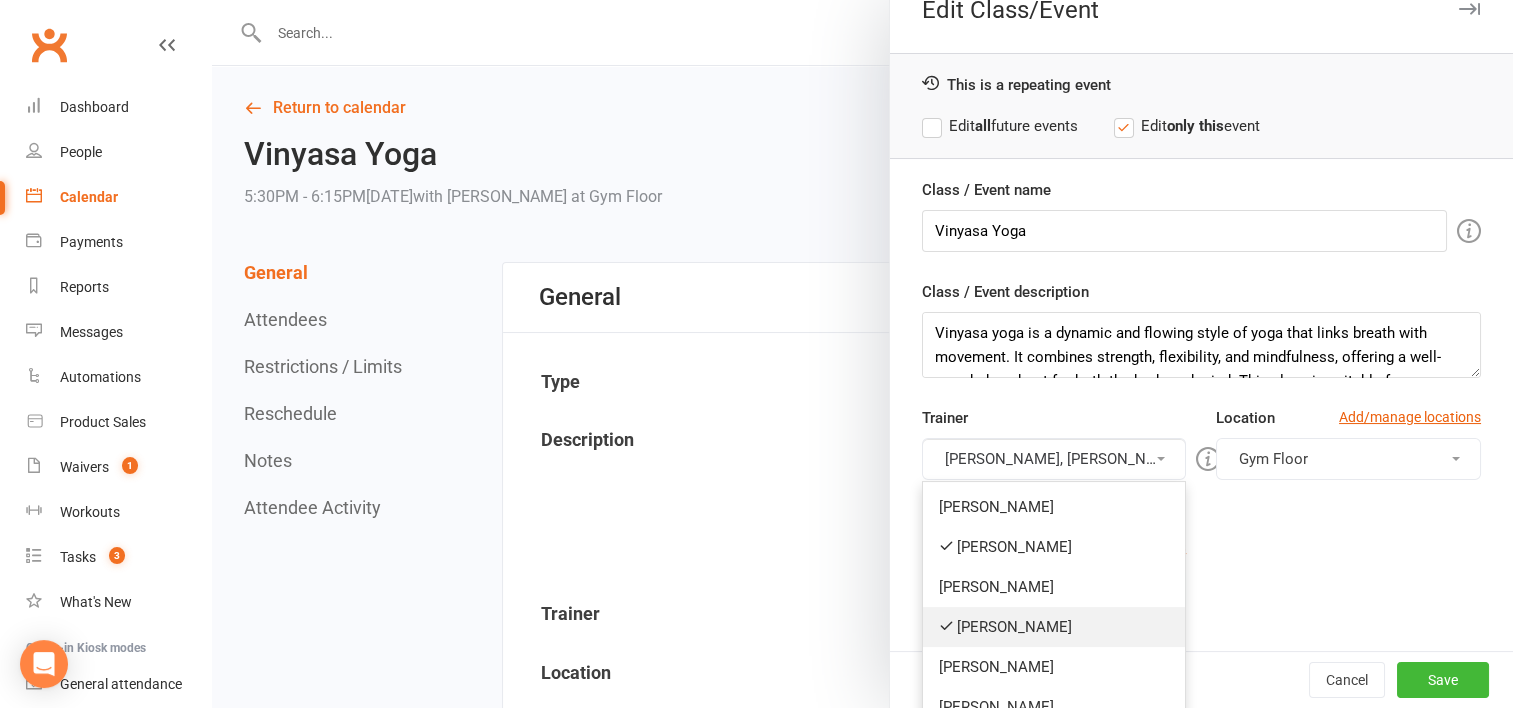 click on "[PERSON_NAME]" at bounding box center (1054, 627) 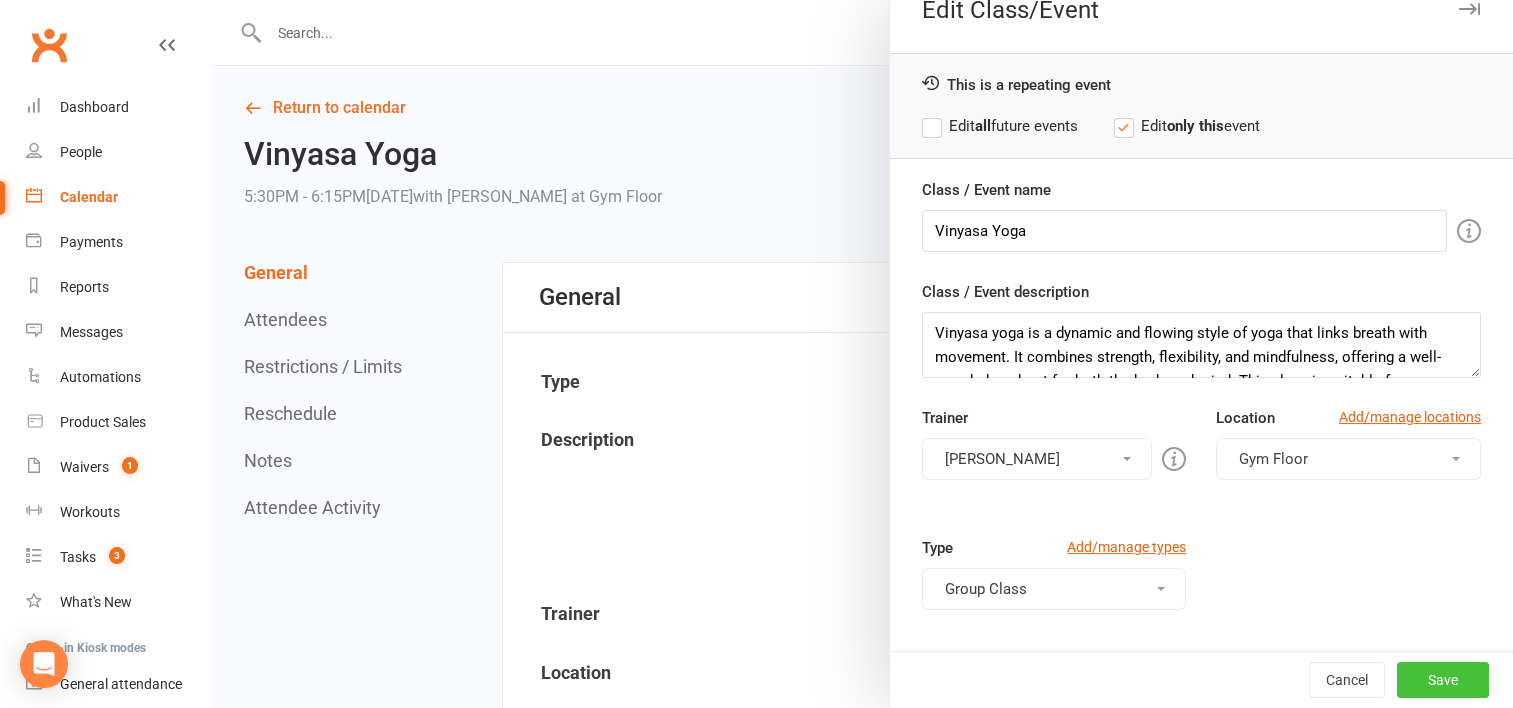 click on "Save" at bounding box center [1443, 680] 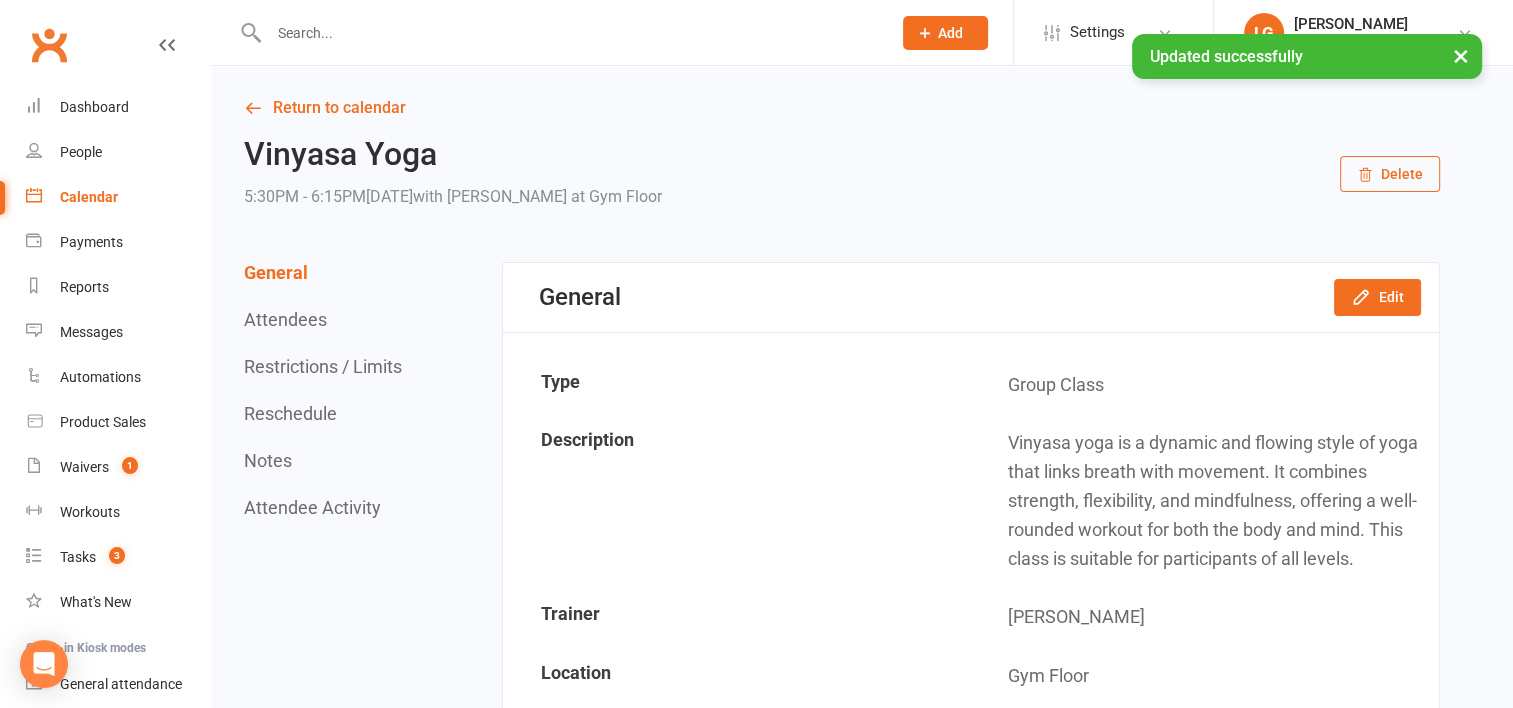 click on "Calendar" at bounding box center (89, 197) 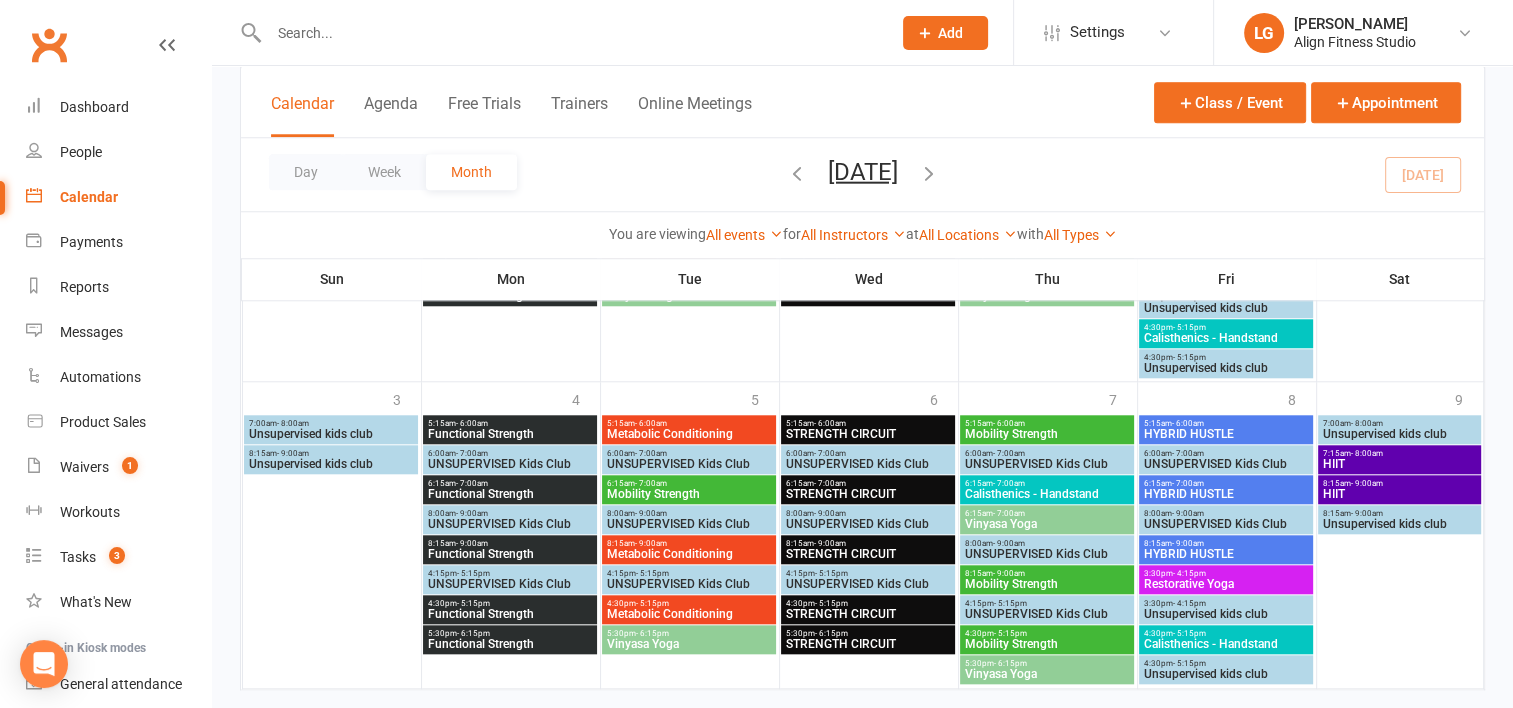 scroll, scrollTop: 1892, scrollLeft: 0, axis: vertical 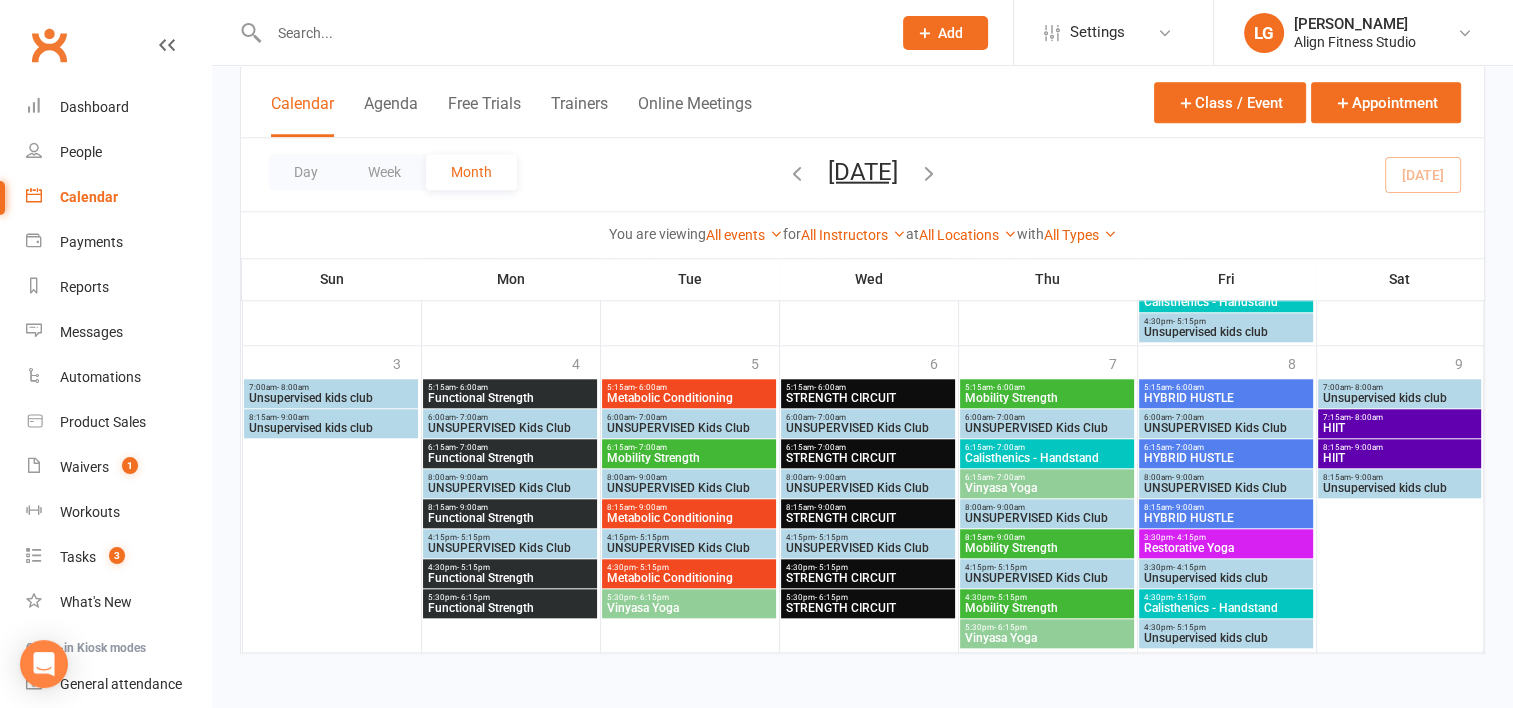 click on "6:15am  - 7:00am" at bounding box center (1047, 447) 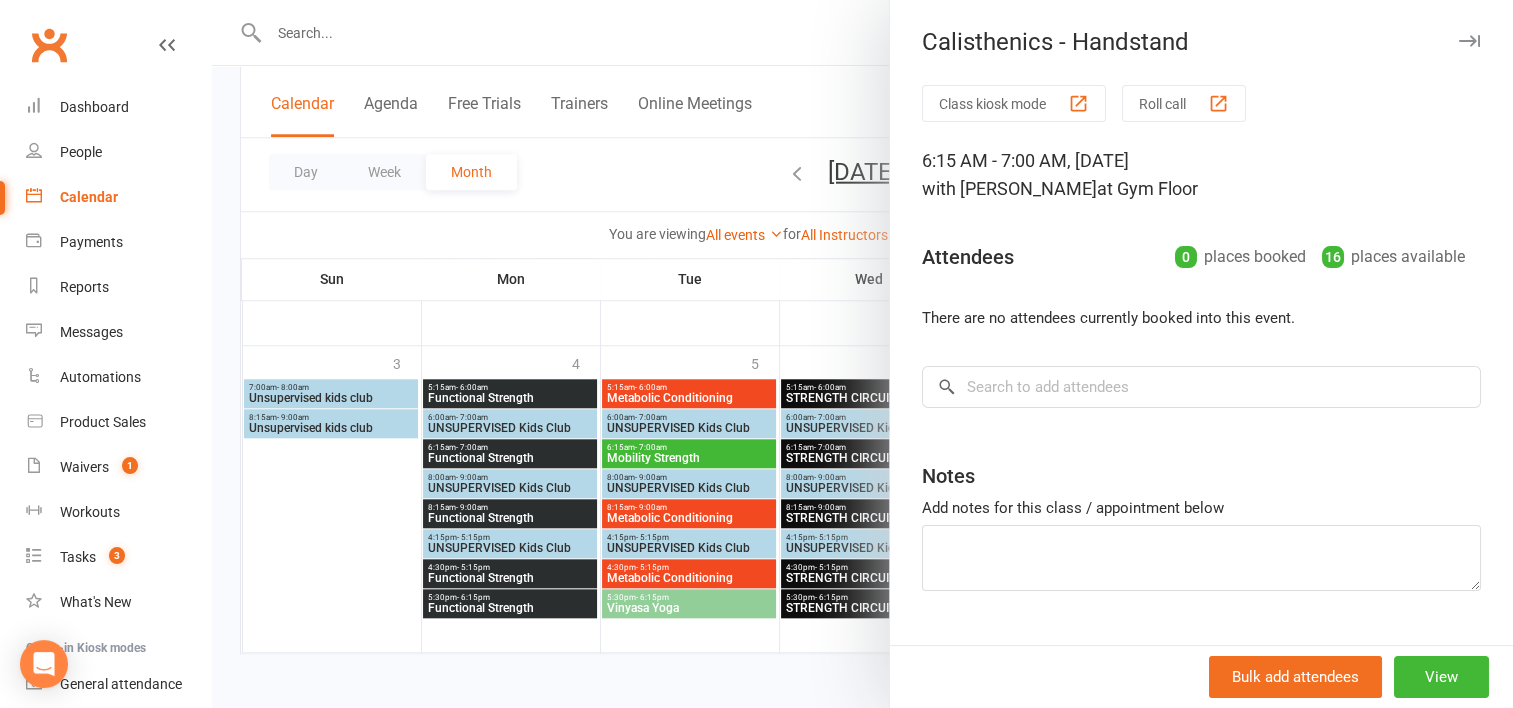 click at bounding box center [862, 354] 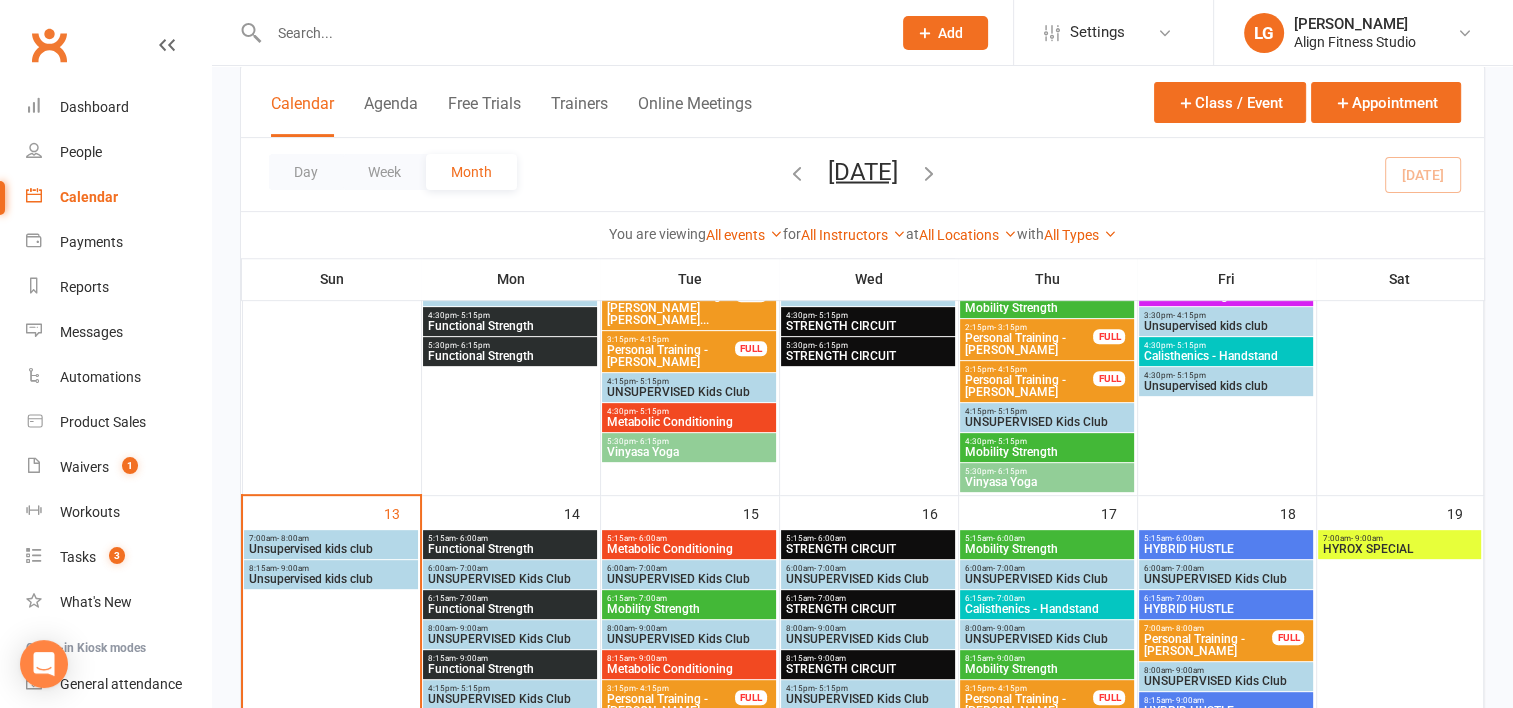 scroll, scrollTop: 668, scrollLeft: 0, axis: vertical 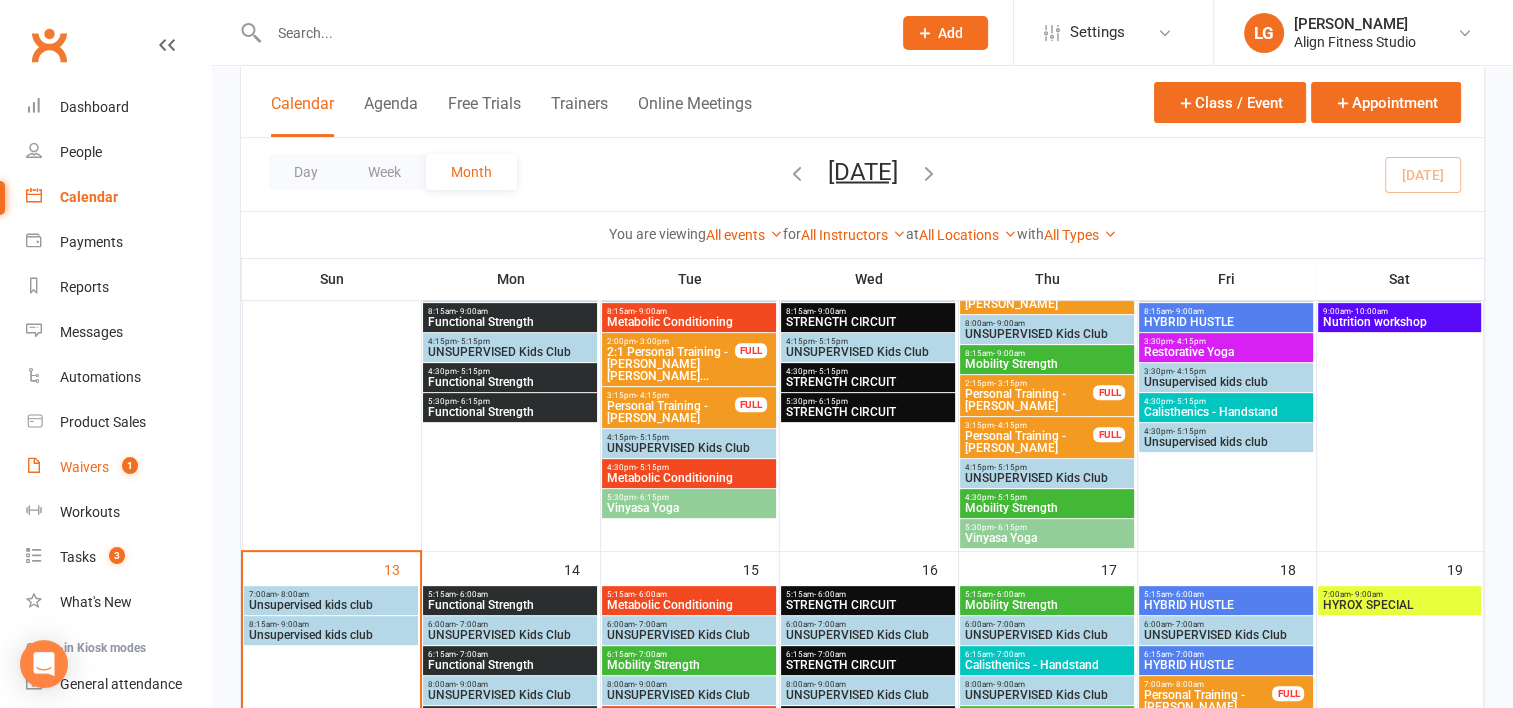 click on "Waivers" at bounding box center (84, 467) 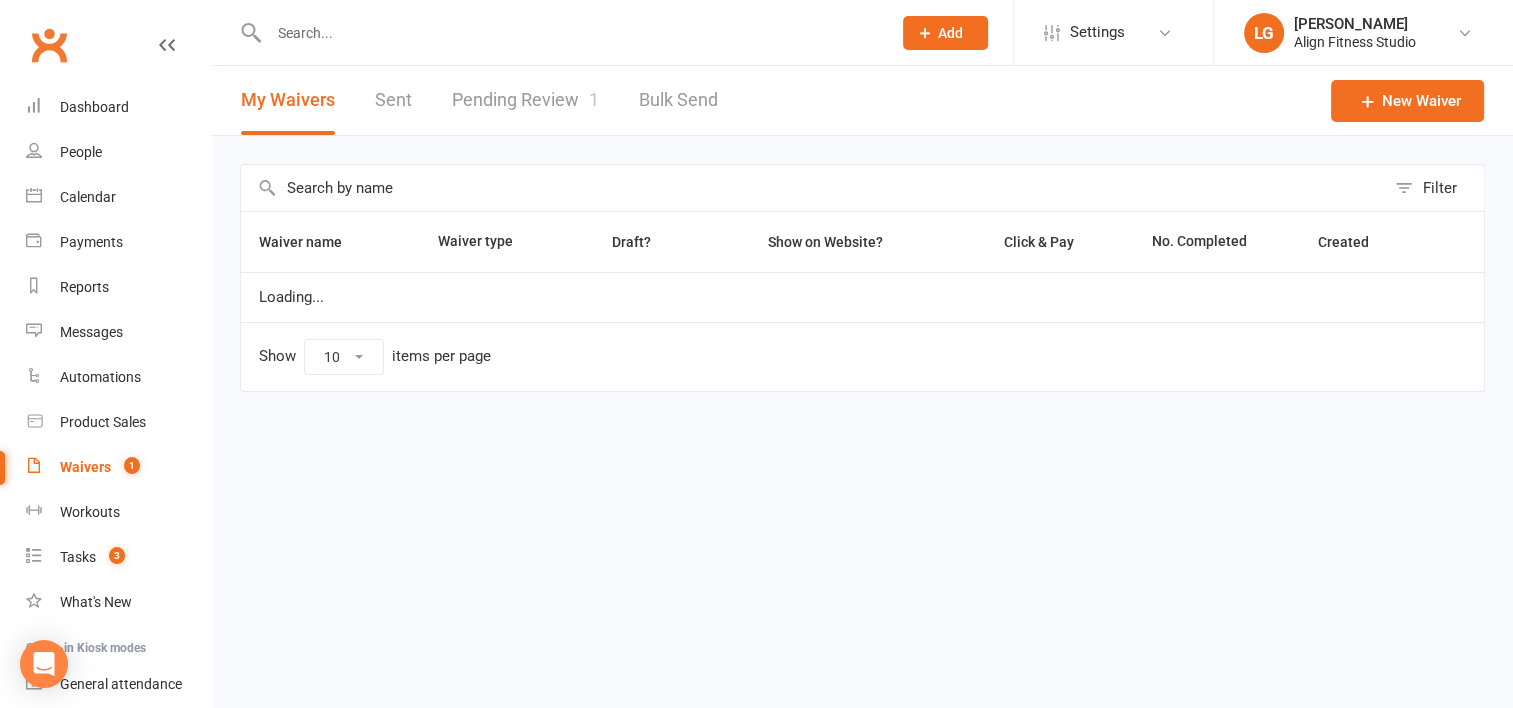 scroll, scrollTop: 0, scrollLeft: 0, axis: both 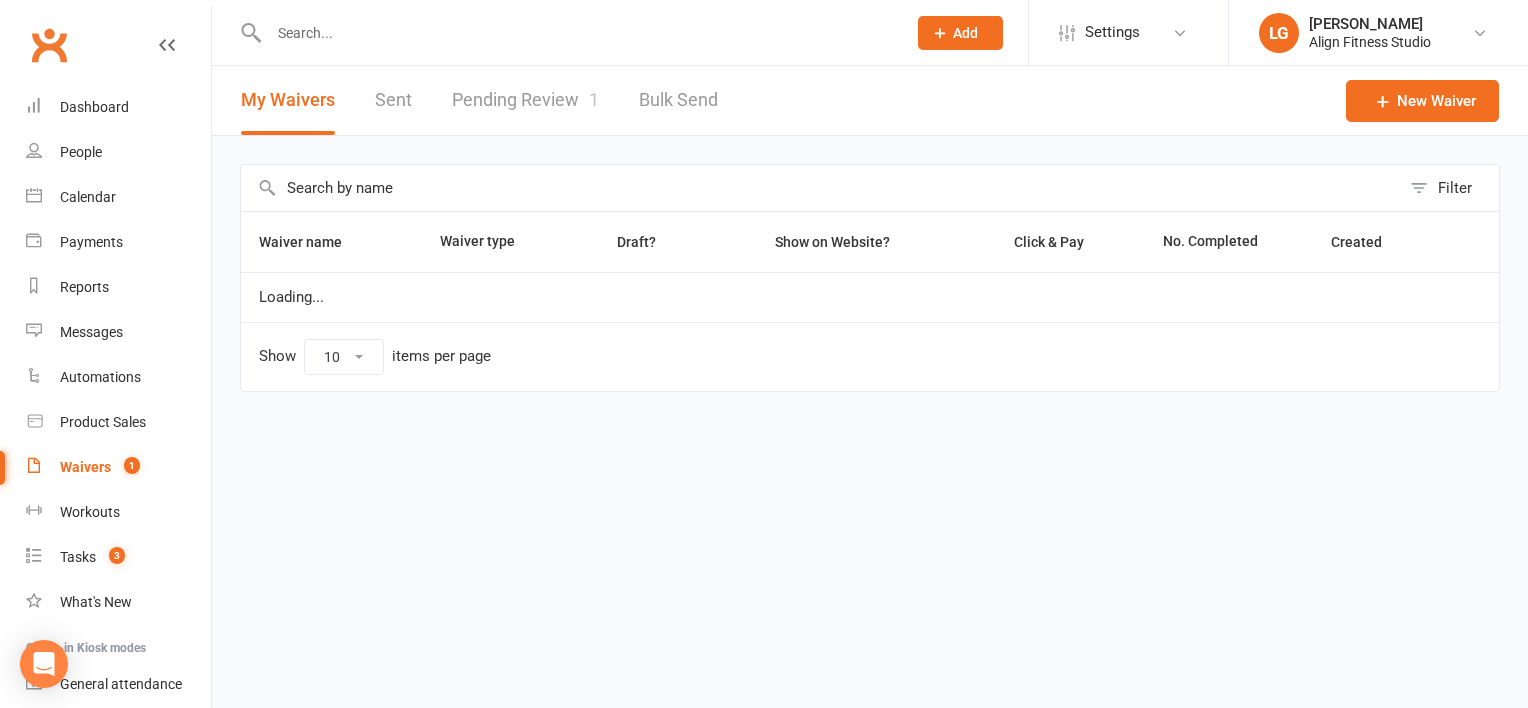 select on "100" 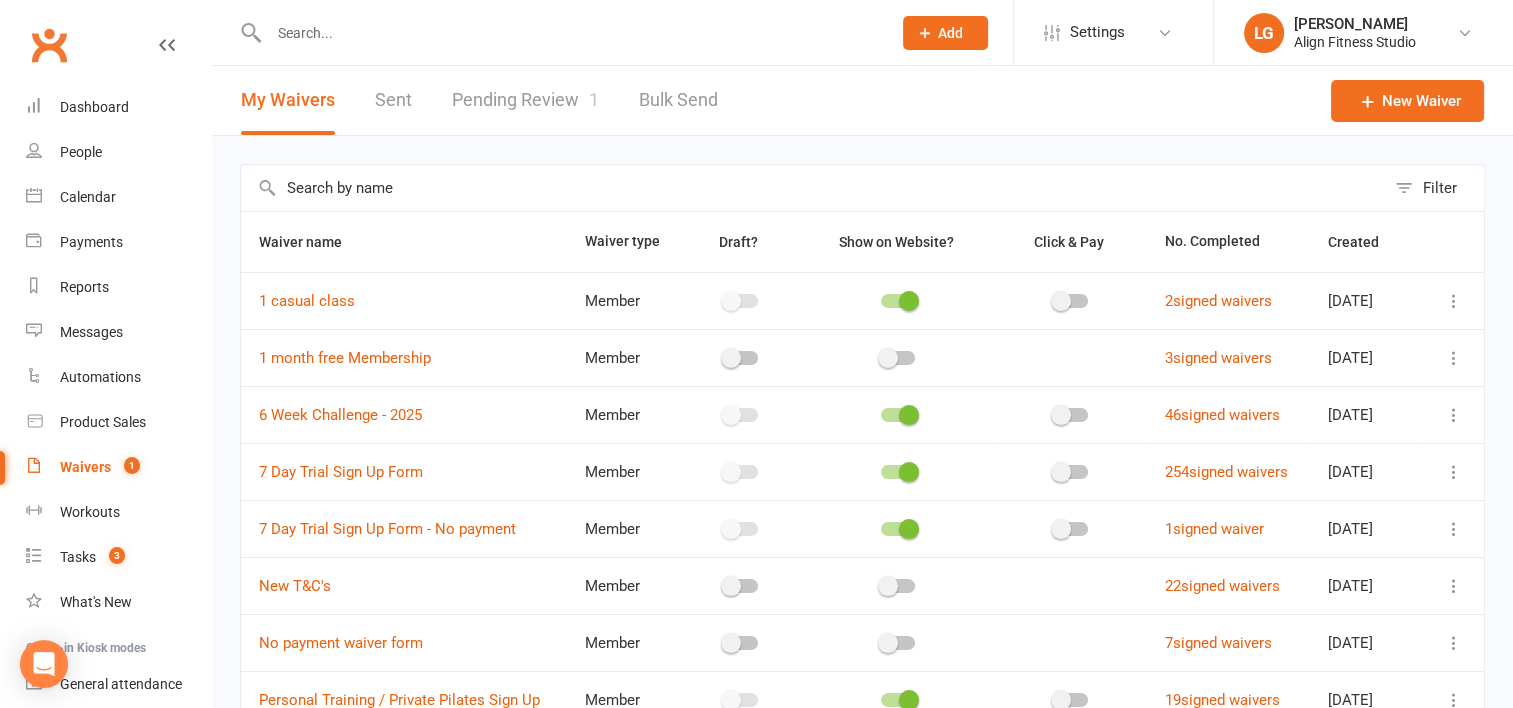 click at bounding box center [1454, 301] 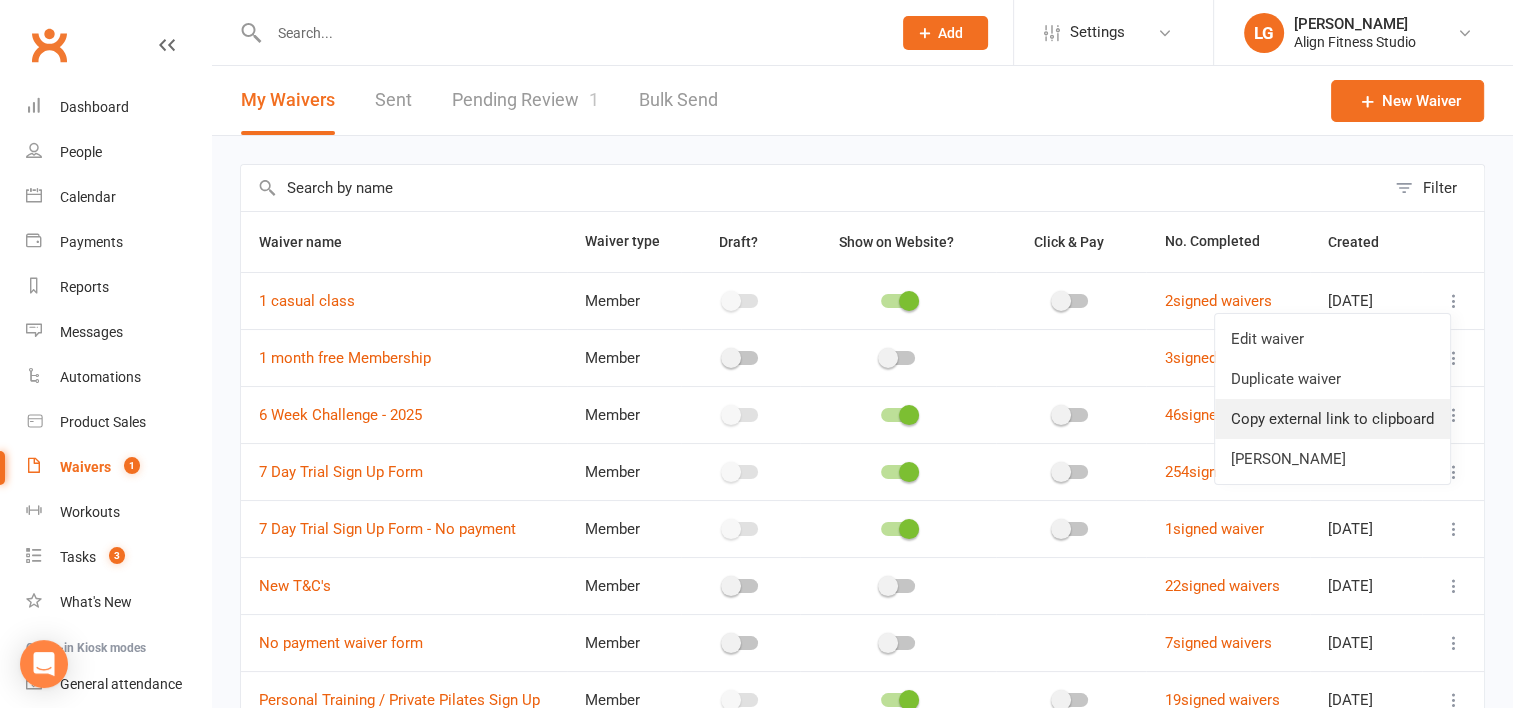 click on "Copy external link to clipboard" at bounding box center [1332, 419] 